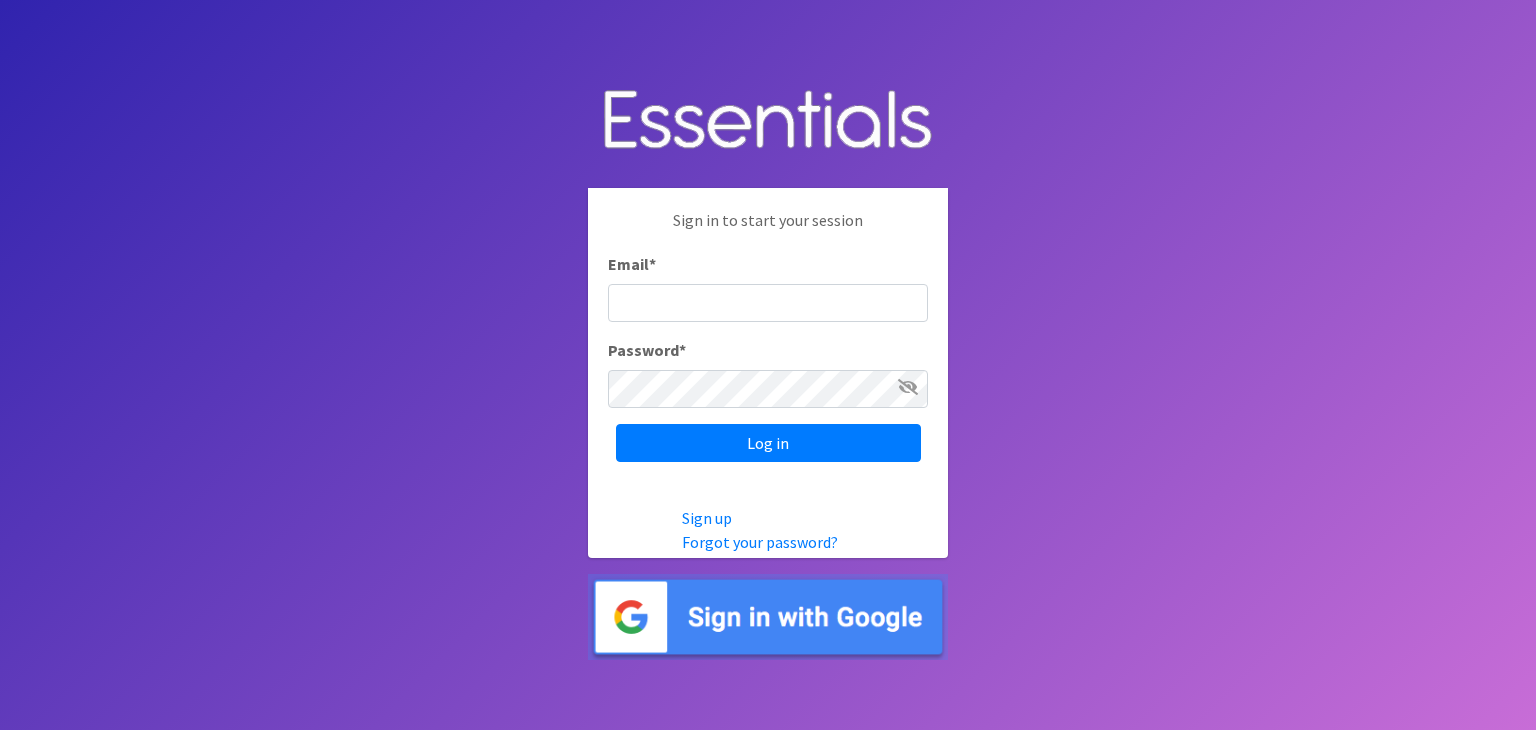 scroll, scrollTop: 0, scrollLeft: 0, axis: both 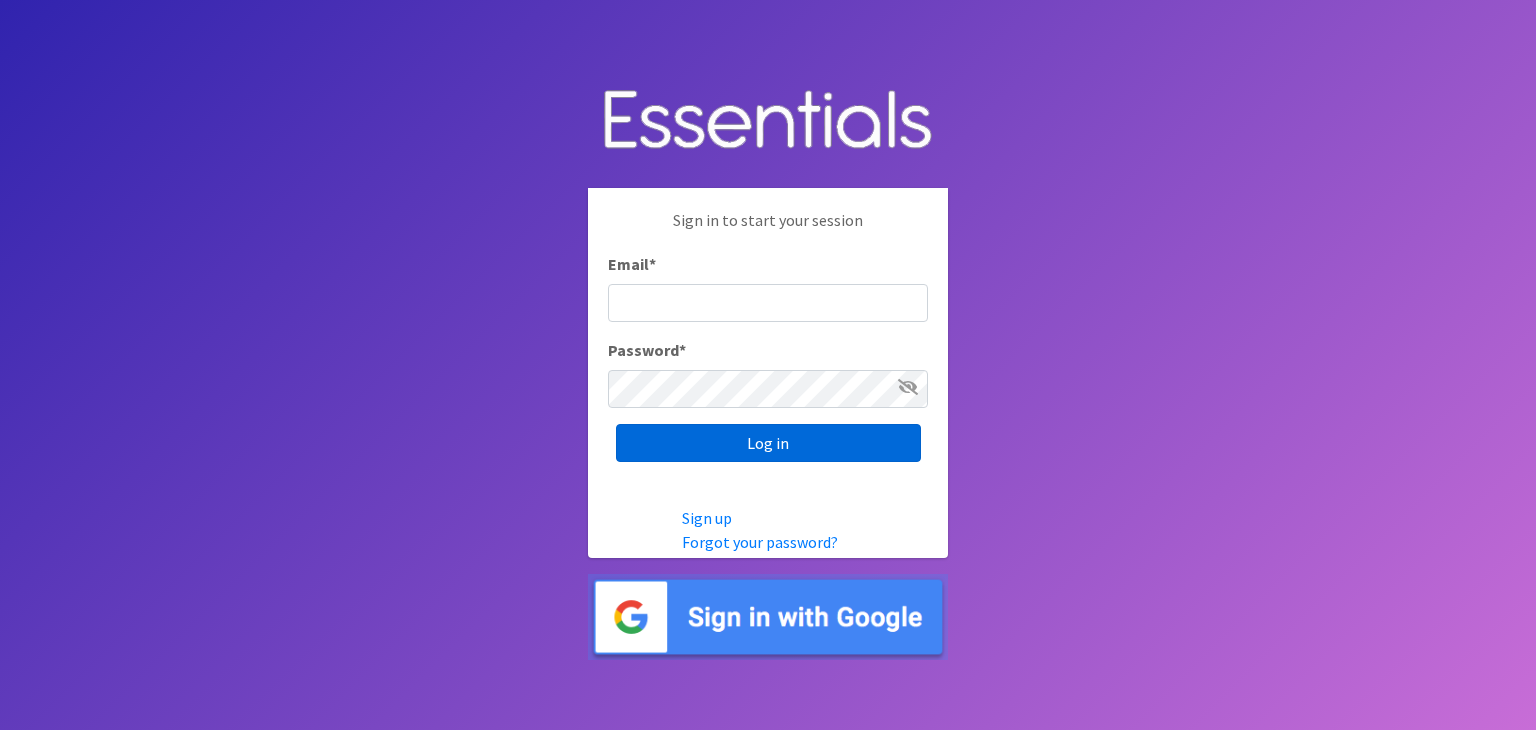 type on "[PERSON_NAME][EMAIL_ADDRESS][DOMAIN_NAME]" 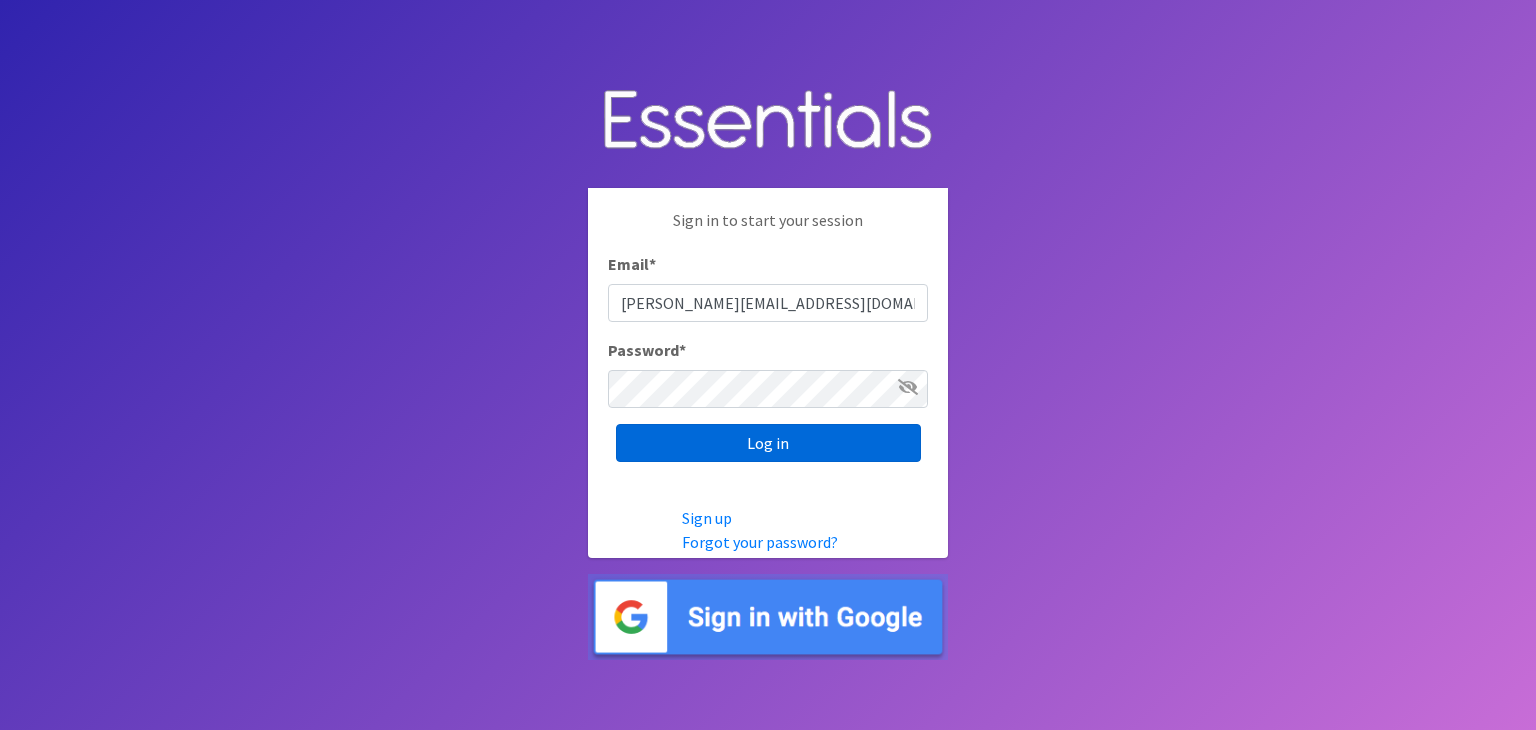 click on "Log in" at bounding box center [768, 443] 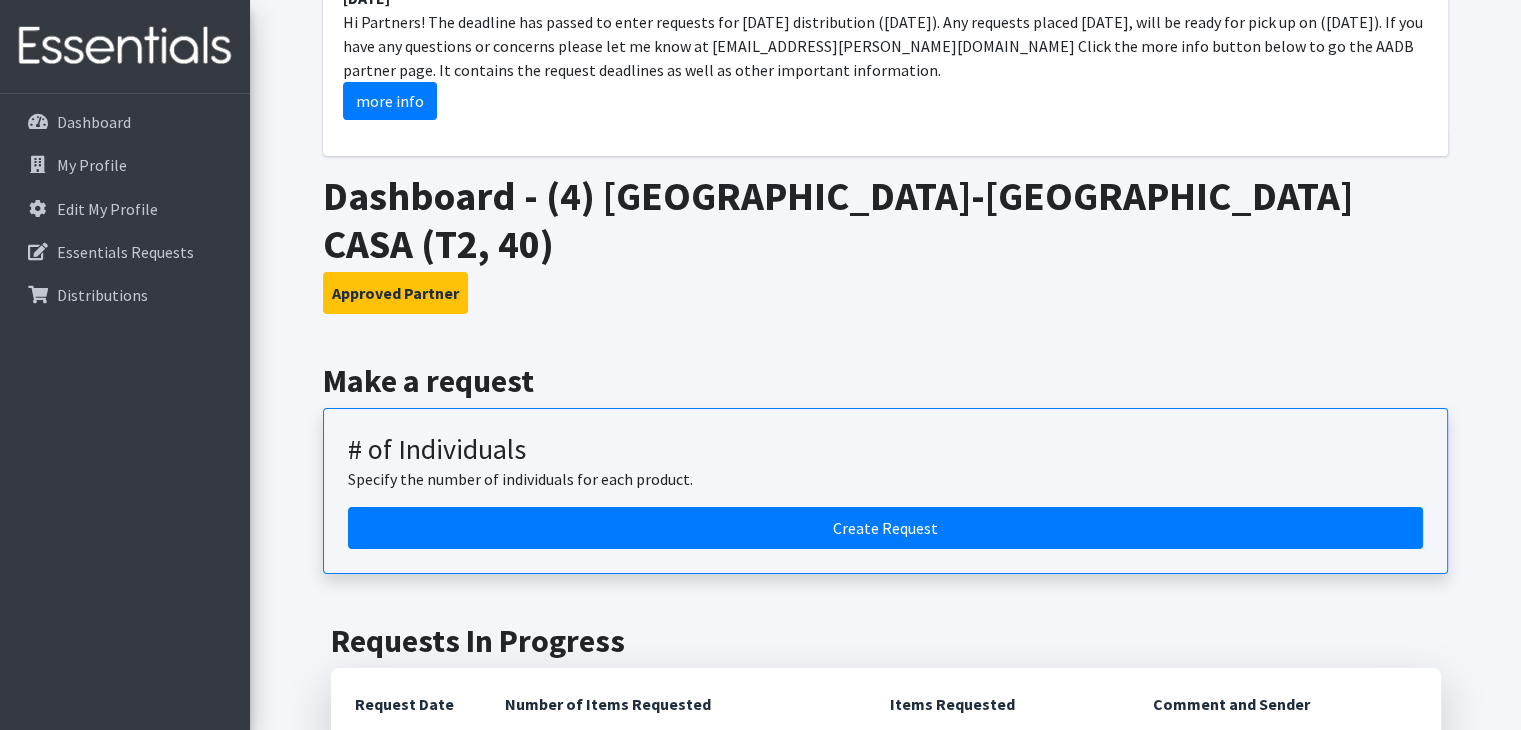scroll, scrollTop: 223, scrollLeft: 0, axis: vertical 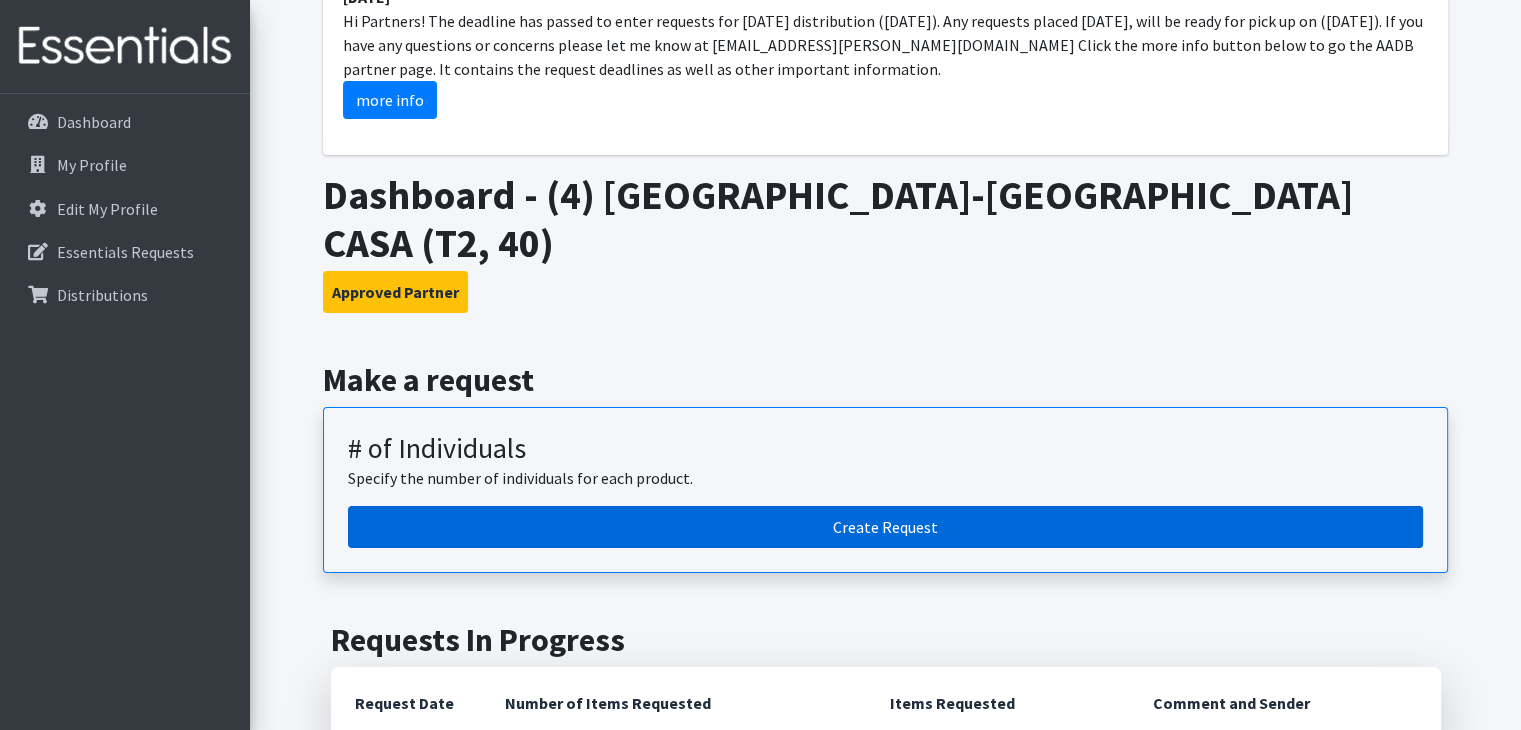 click on "Create Request" at bounding box center [885, 527] 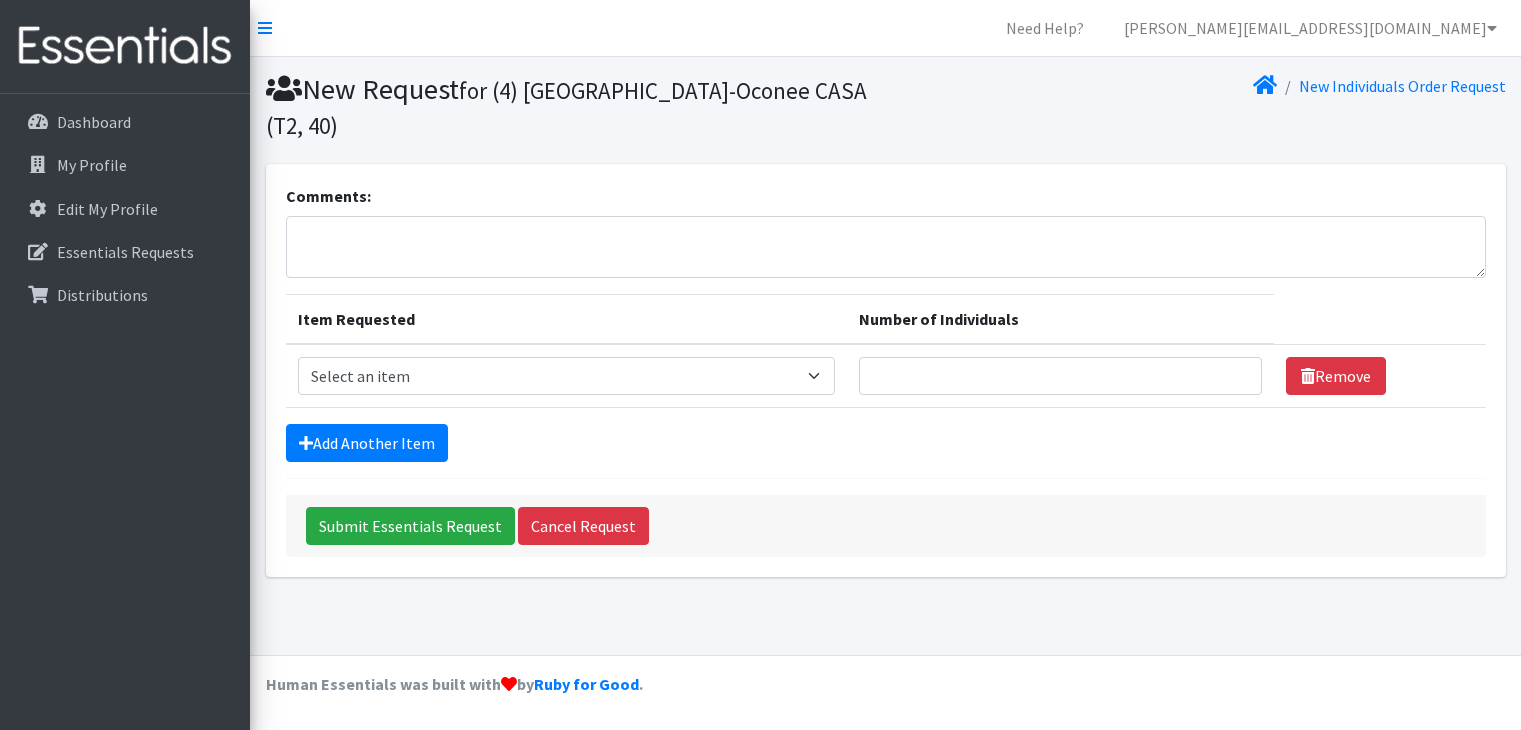 scroll, scrollTop: 0, scrollLeft: 0, axis: both 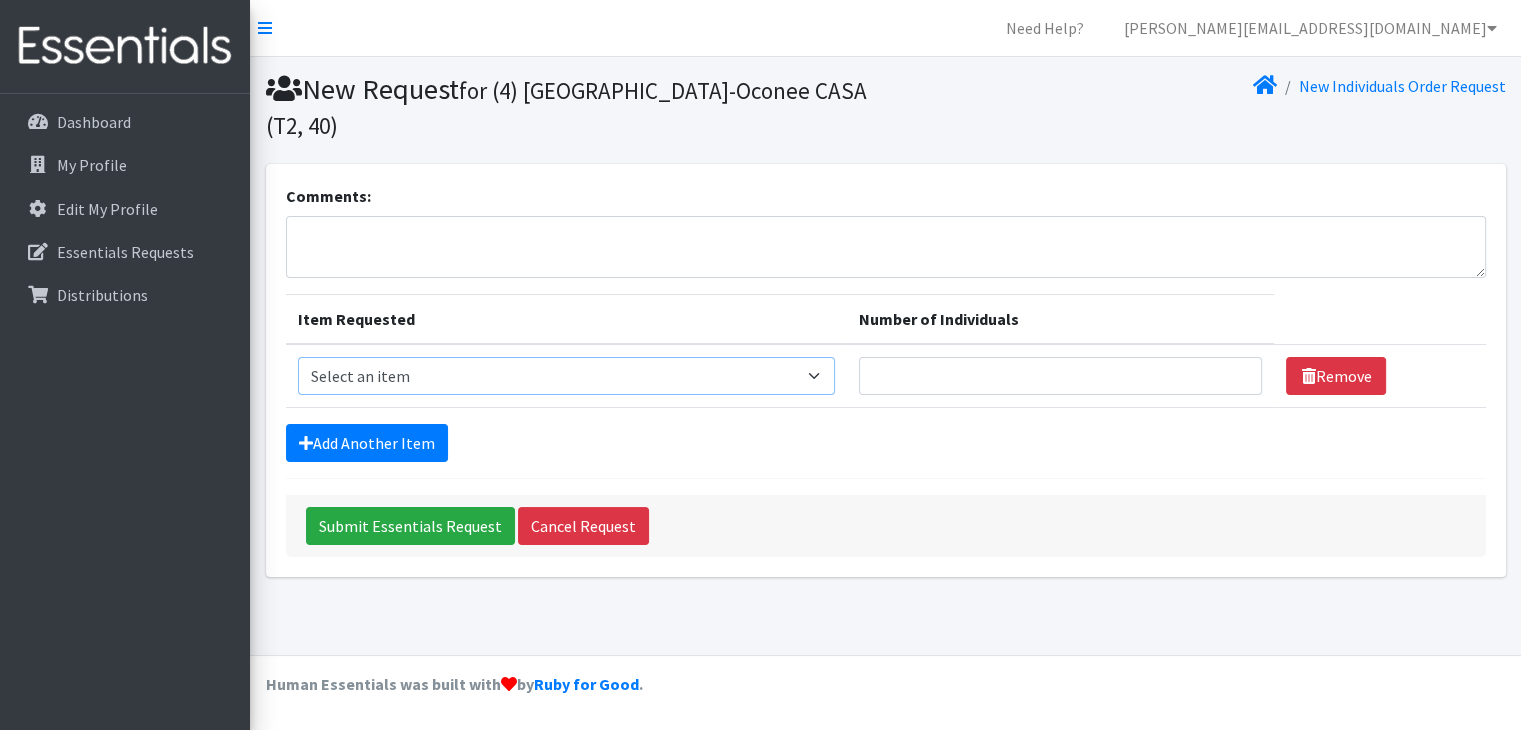 click on "Select an item
A: Babies - Size 0 (Preemie)
A: Babies - Size 01 (newborn)
A: Babies - Size 1
A: Babies - Size 2
A: Babies - Size 3
A: Babies - Size 4
A: Babies - Size 5
A: Babies - Size 6
A: Babies - Size 7
B: Toddlers - Pull-Ups1 (Medium - 2T-3T)
B: Toddlers - Pull-Ups2 (Large -3T-4T)
B: Toddlers - Pull-Ups3 (XL - 4T-5T)
C: Youth - Overnights1 - S/M (38-65 lbs)
C: Youth - Overnights2 - L/XL ( 65-140 lbs)
E: Swimmers1 - S (16-26 lbs)
E: Swimmers2 - M (24-34 lbs)
E: Swimmers3 - L (32+ lbs)" at bounding box center [567, 376] 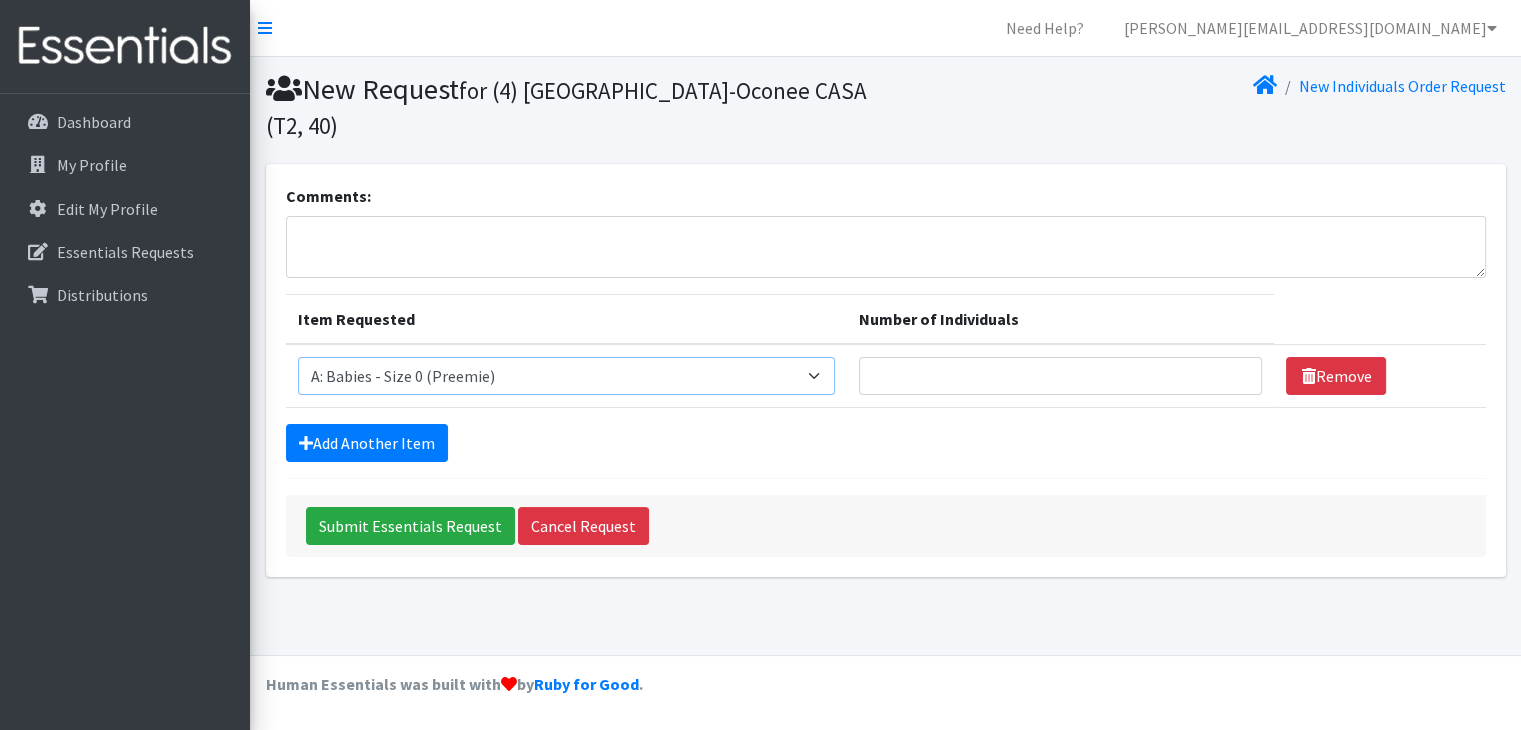 click on "Select an item
A: Babies - Size 0 (Preemie)
A: Babies - Size 01 (newborn)
A: Babies - Size 1
A: Babies - Size 2
A: Babies - Size 3
A: Babies - Size 4
A: Babies - Size 5
A: Babies - Size 6
A: Babies - Size 7
B: Toddlers - Pull-Ups1 (Medium - 2T-3T)
B: Toddlers - Pull-Ups2 (Large -3T-4T)
B: Toddlers - Pull-Ups3 (XL - 4T-5T)
C: Youth - Overnights1 - S/M (38-65 lbs)
C: Youth - Overnights2 - L/XL ( 65-140 lbs)
E: Swimmers1 - S (16-26 lbs)
E: Swimmers2 - M (24-34 lbs)
E: Swimmers3 - L (32+ lbs)" at bounding box center (567, 376) 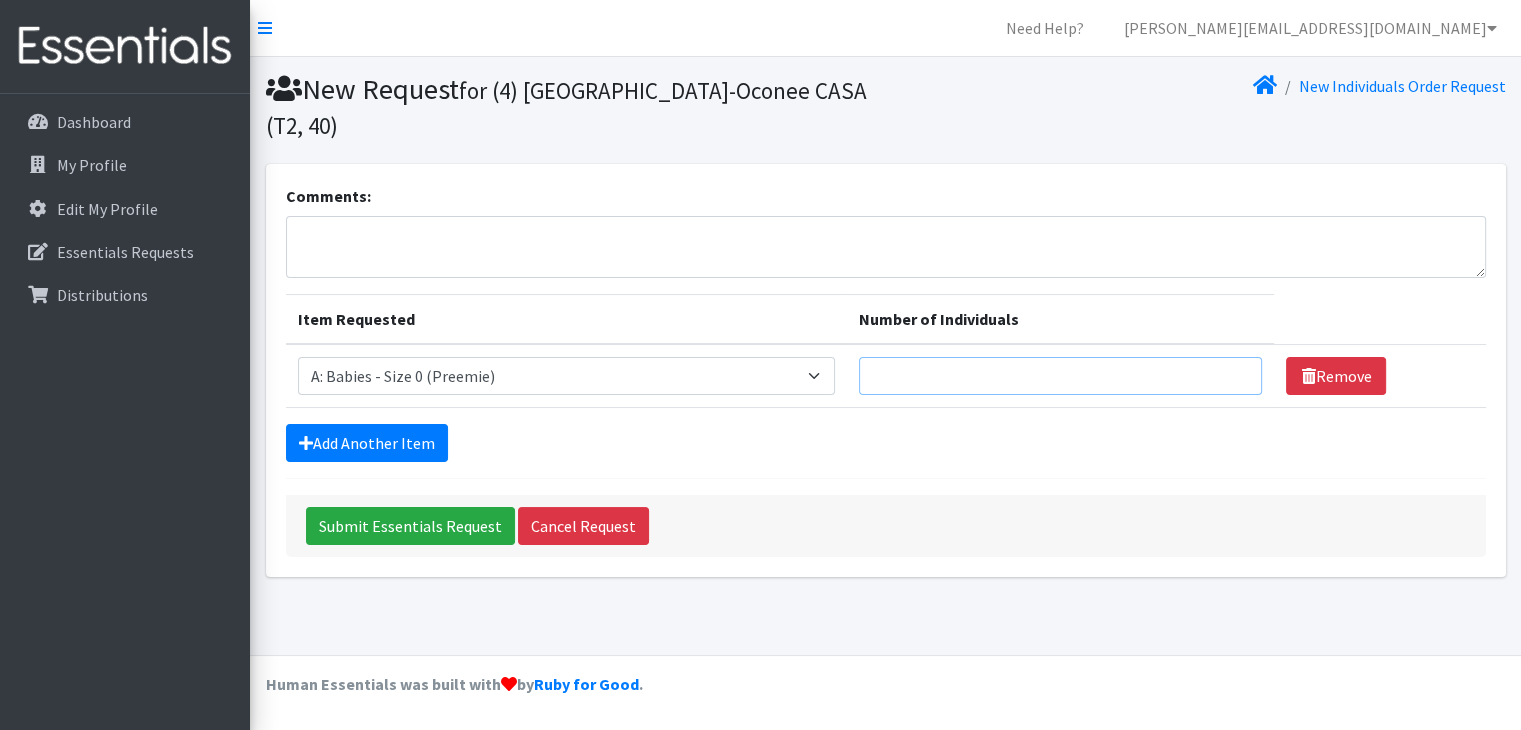 click on "Number of Individuals" at bounding box center (1060, 376) 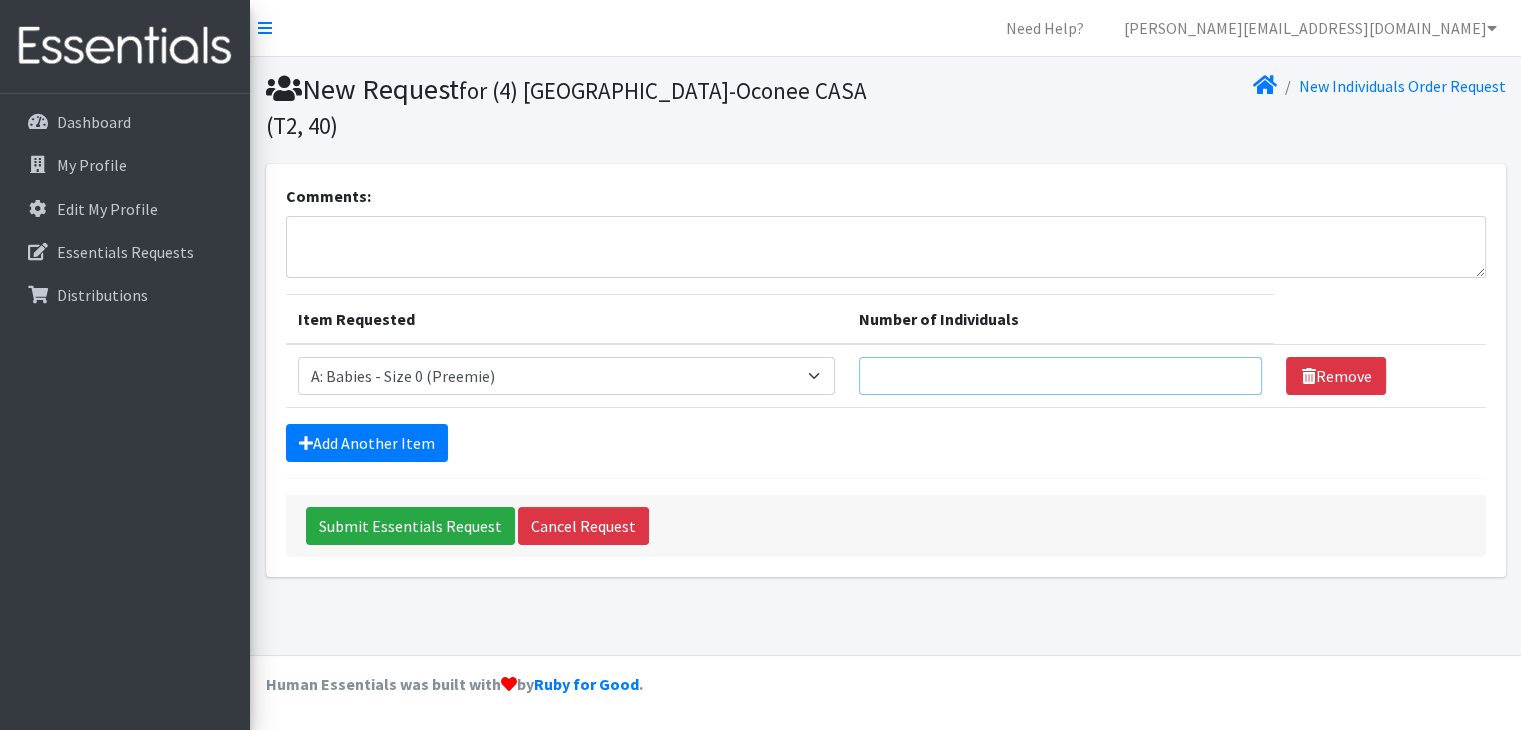 click on "Number of Individuals" at bounding box center [1060, 376] 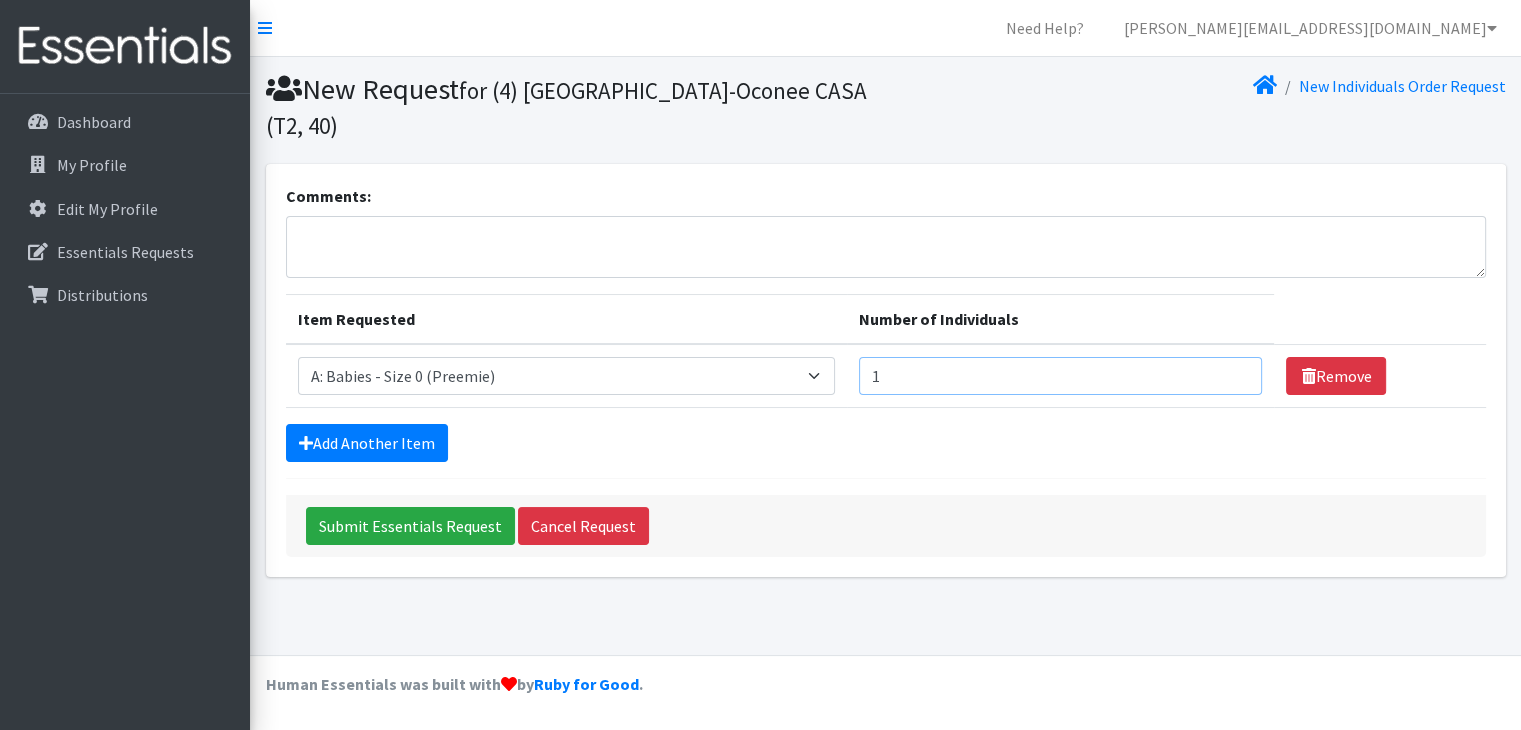 type on "1" 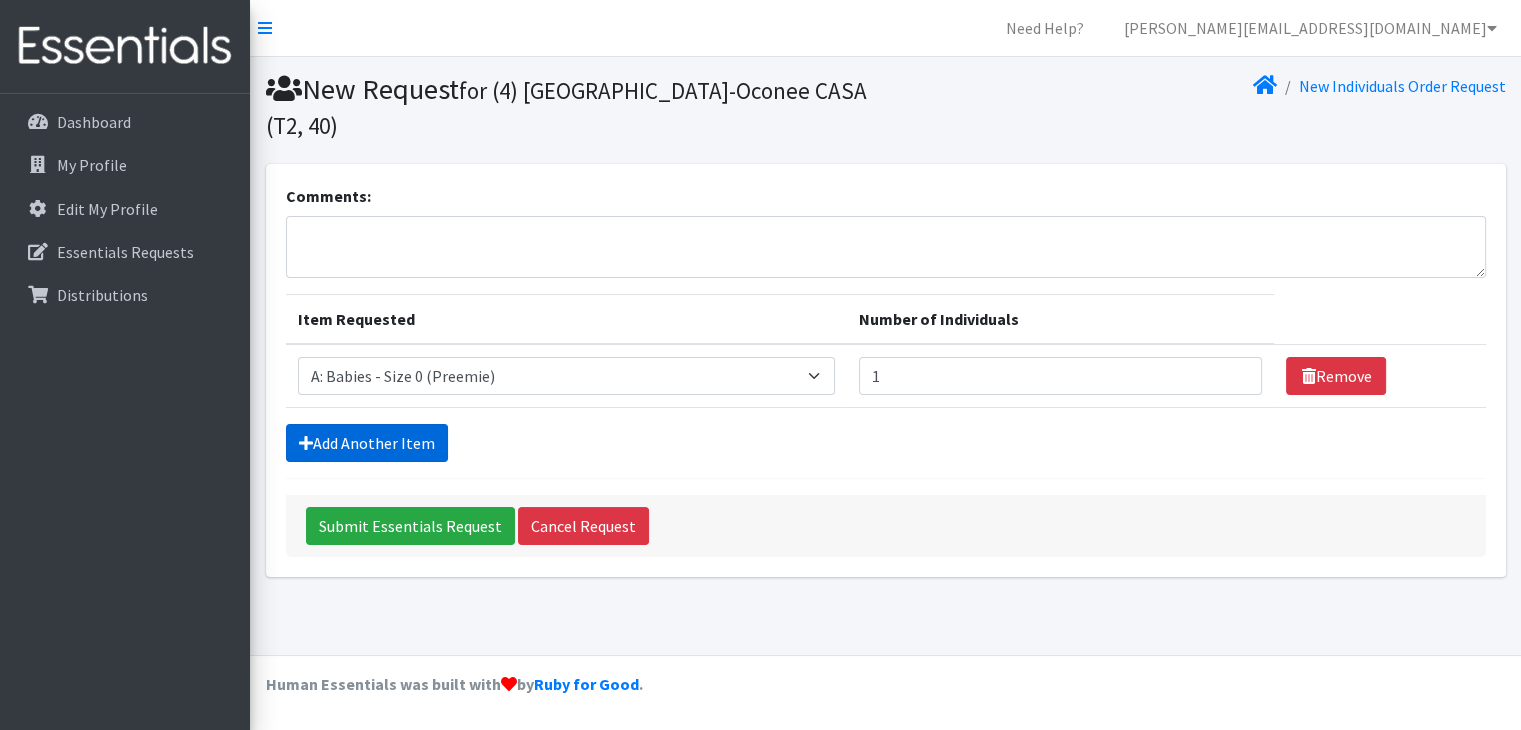 click on "Add Another Item" at bounding box center [367, 443] 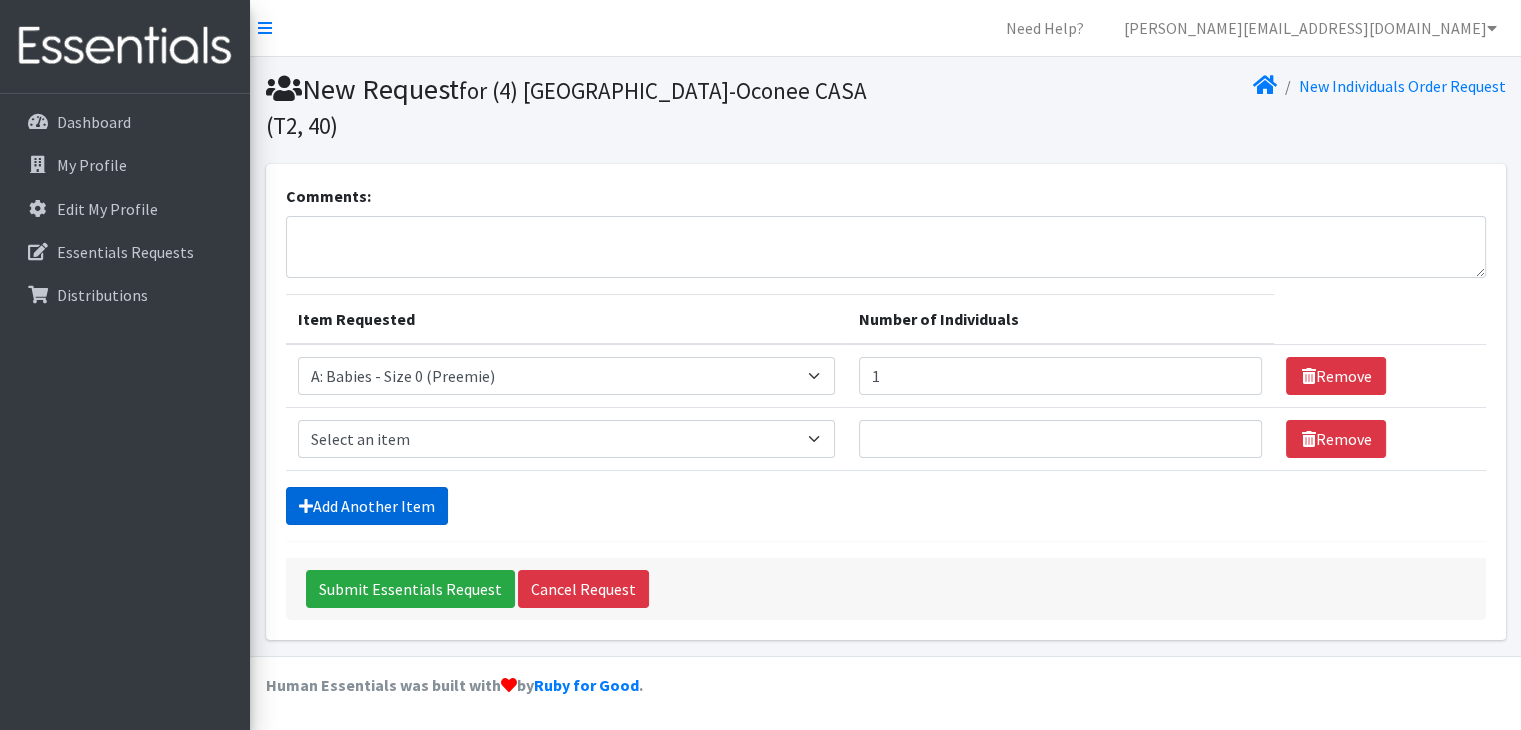 scroll, scrollTop: 0, scrollLeft: 0, axis: both 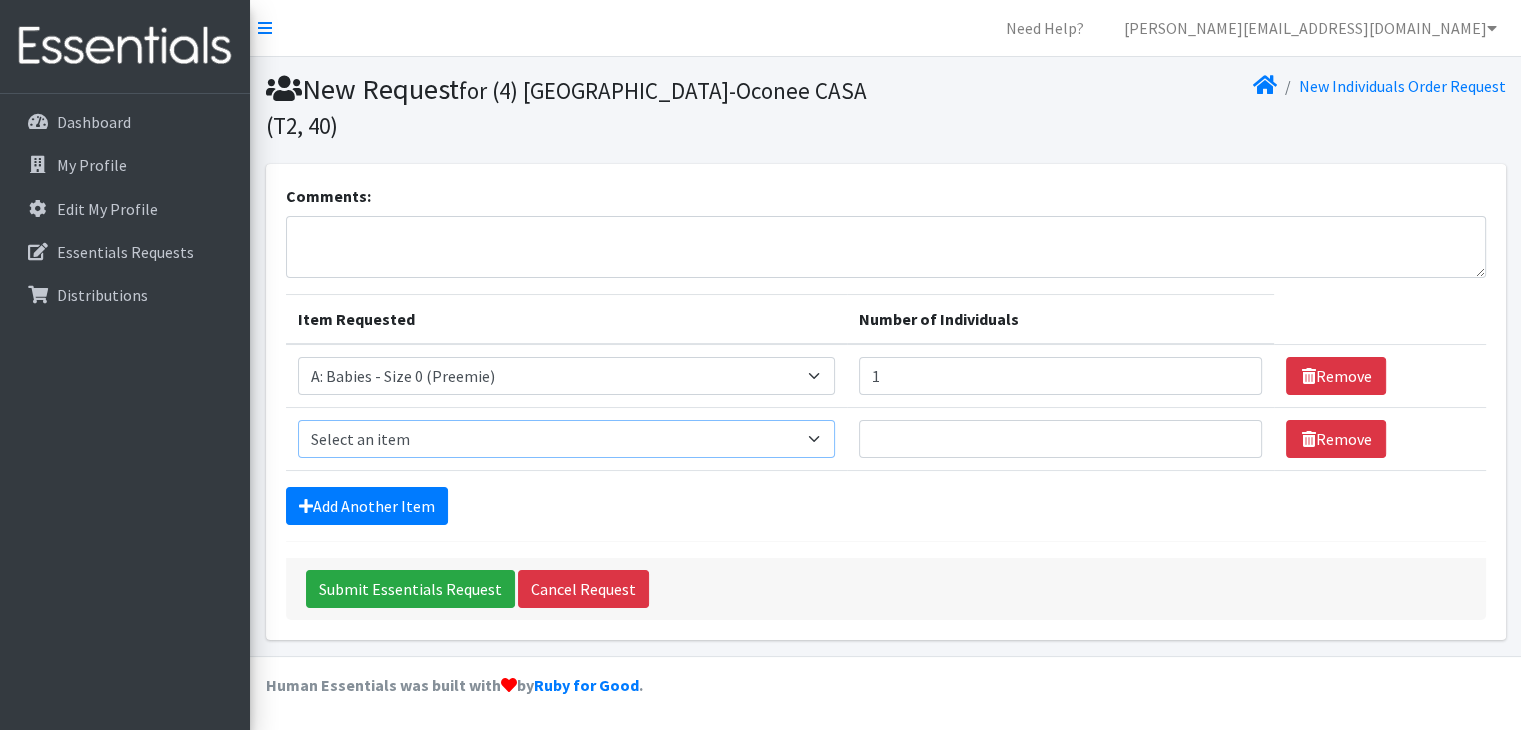 click on "Select an item
A: Babies - Size 0 (Preemie)
A: Babies - Size 01 (newborn)
A: Babies - Size 1
A: Babies - Size 2
A: Babies - Size 3
A: Babies - Size 4
A: Babies - Size 5
A: Babies - Size 6
A: Babies - Size 7
B: Toddlers - Pull-Ups1 (Medium - 2T-3T)
B: Toddlers - Pull-Ups2 (Large -3T-4T)
B: Toddlers - Pull-Ups3 (XL - 4T-5T)
C: Youth - Overnights1 - S/M (38-65 lbs)
C: Youth - Overnights2 - L/XL ( 65-140 lbs)
E: Swimmers1 - S (16-26 lbs)
E: Swimmers2 - M (24-34 lbs)
E: Swimmers3 - L (32+ lbs)" at bounding box center [567, 439] 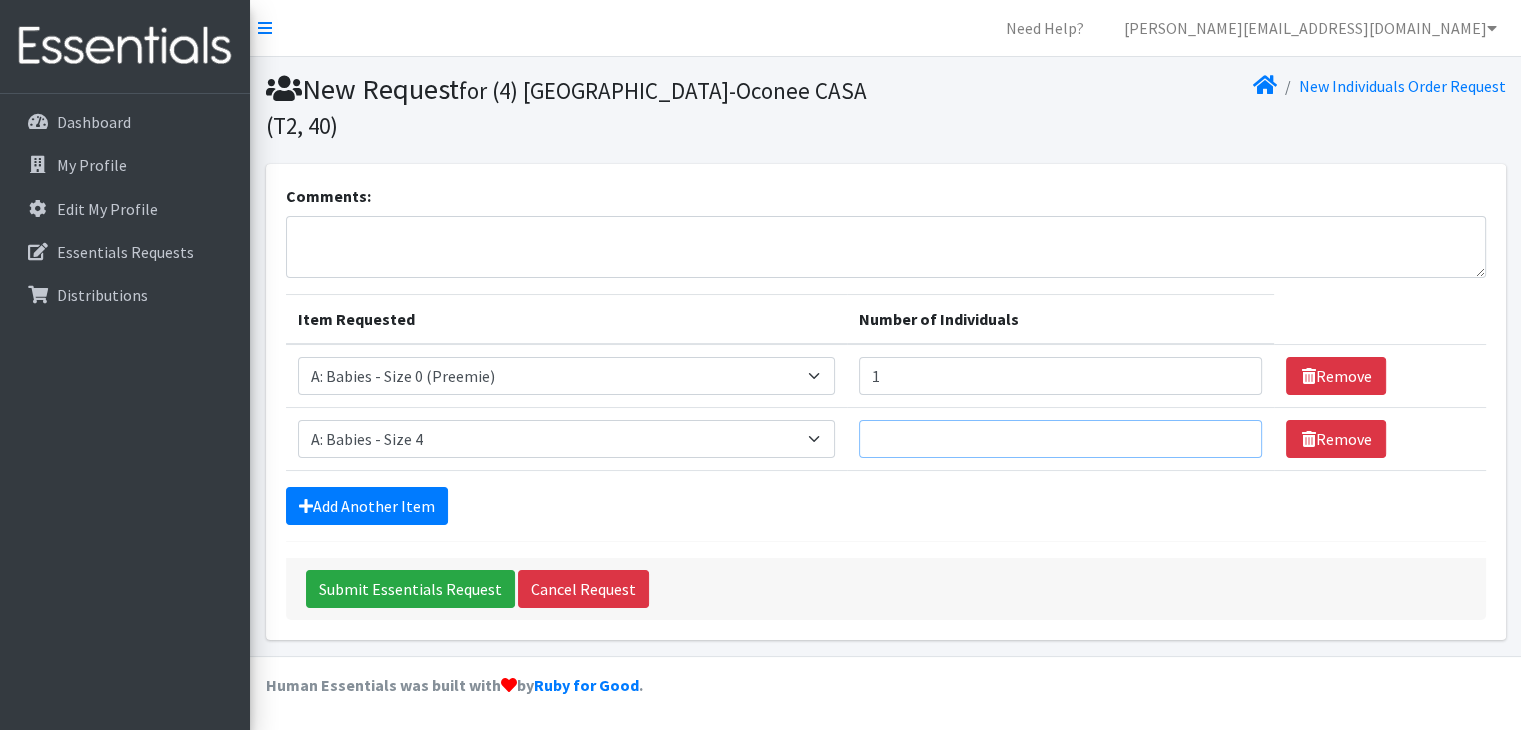 click on "Number of Individuals" at bounding box center (1060, 439) 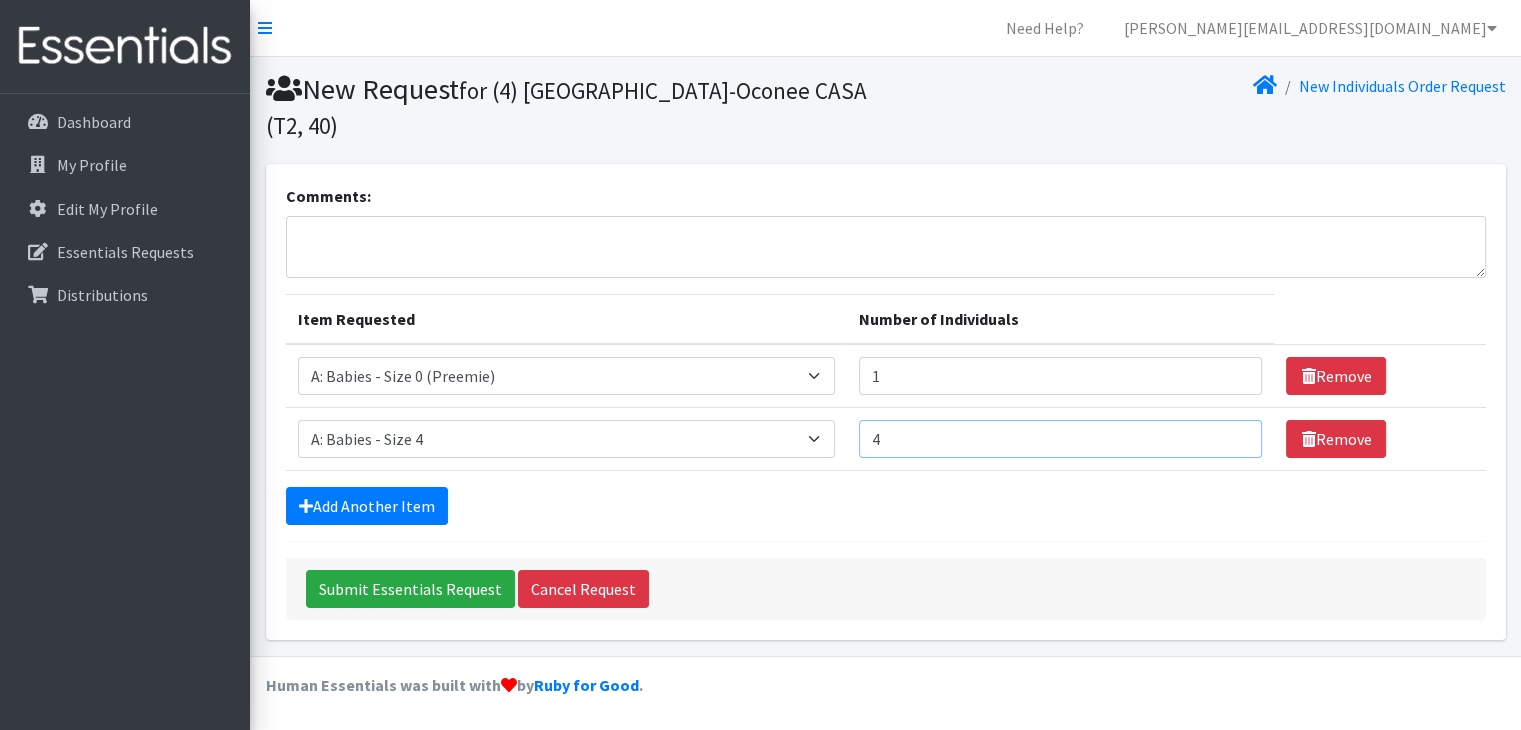 type on "4" 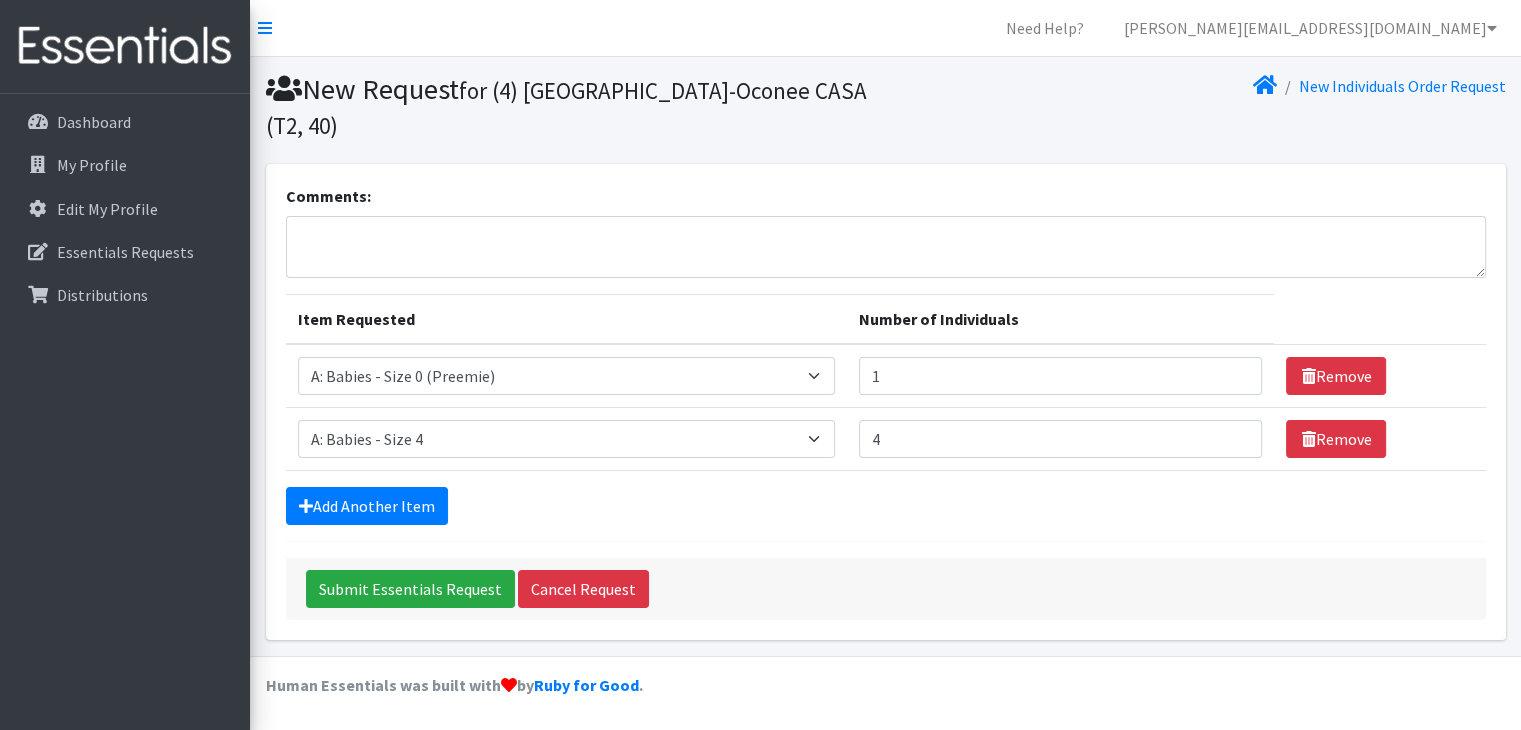 click on "Add Another Item" at bounding box center (886, 506) 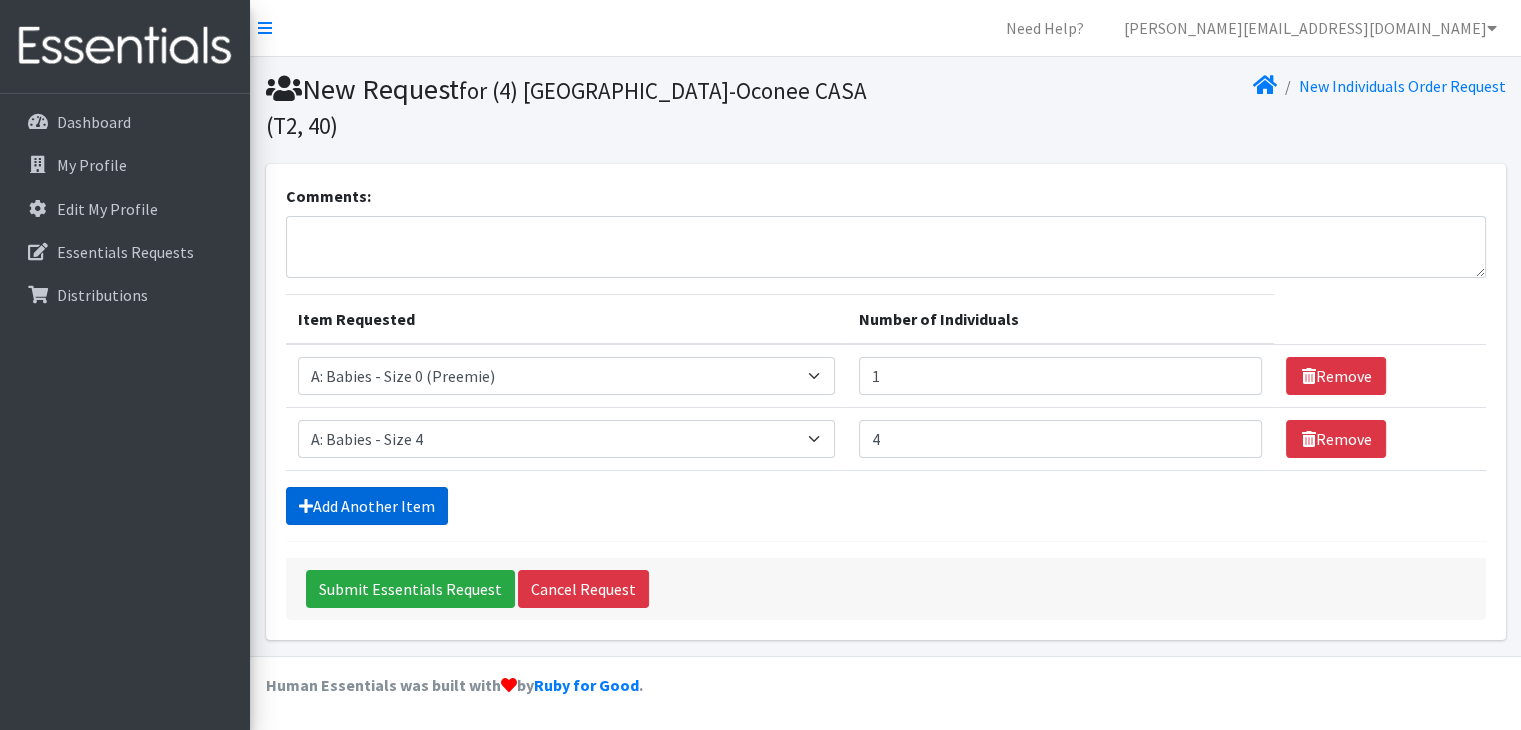 click on "Add Another Item" at bounding box center (367, 506) 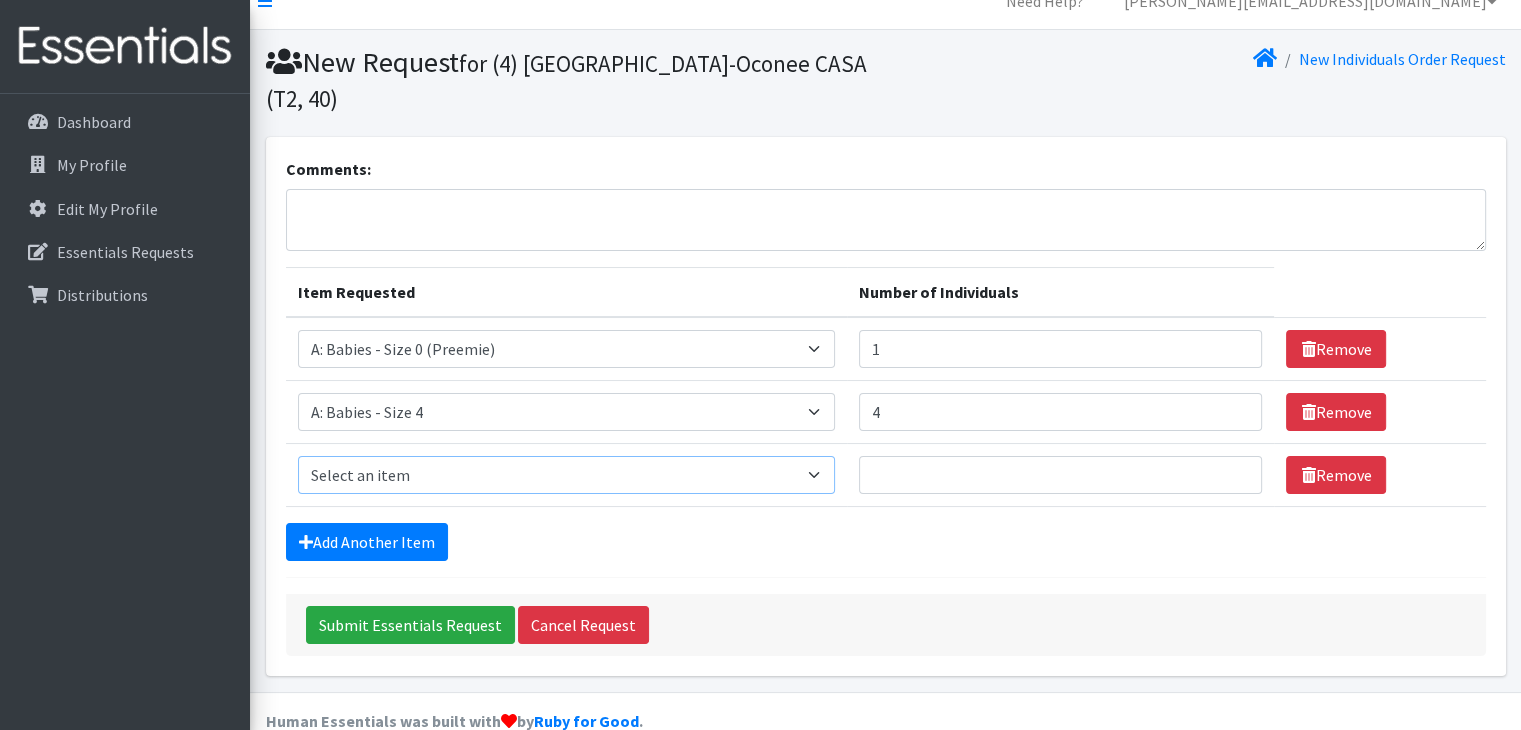 click on "Select an item
A: Babies - Size 0 (Preemie)
A: Babies - Size 01 (newborn)
A: Babies - Size 1
A: Babies - Size 2
A: Babies - Size 3
A: Babies - Size 4
A: Babies - Size 5
A: Babies - Size 6
A: Babies - Size 7
B: Toddlers - Pull-Ups1 (Medium - 2T-3T)
B: Toddlers - Pull-Ups2 (Large -3T-4T)
B: Toddlers - Pull-Ups3 (XL - 4T-5T)
C: Youth - Overnights1 - S/M (38-65 lbs)
C: Youth - Overnights2 - L/XL ( 65-140 lbs)
E: Swimmers1 - S (16-26 lbs)
E: Swimmers2 - M (24-34 lbs)
E: Swimmers3 - L (32+ lbs)" at bounding box center (567, 475) 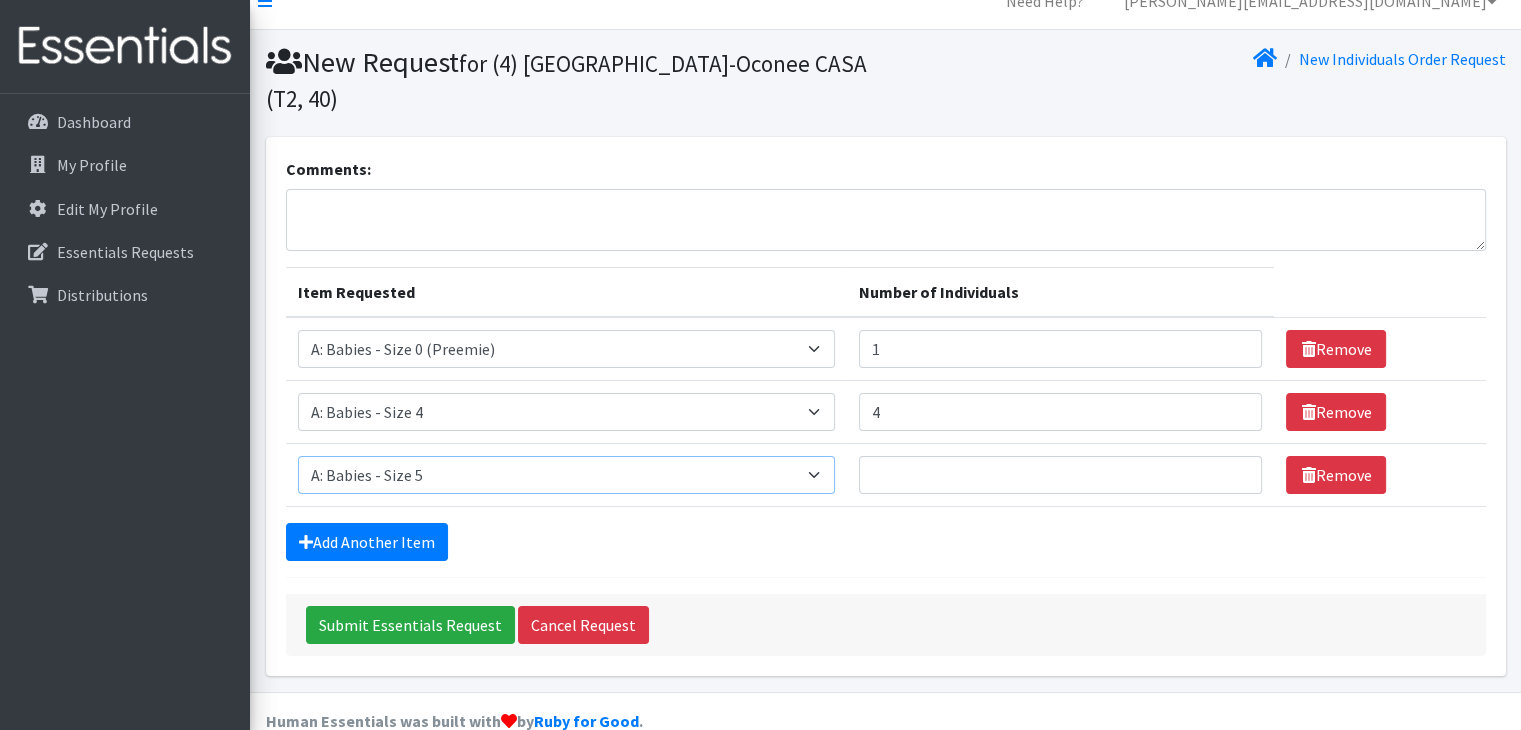click on "Select an item
A: Babies - Size 0 (Preemie)
A: Babies - Size 01 (newborn)
A: Babies - Size 1
A: Babies - Size 2
A: Babies - Size 3
A: Babies - Size 4
A: Babies - Size 5
A: Babies - Size 6
A: Babies - Size 7
B: Toddlers - Pull-Ups1 (Medium - 2T-3T)
B: Toddlers - Pull-Ups2 (Large -3T-4T)
B: Toddlers - Pull-Ups3 (XL - 4T-5T)
C: Youth - Overnights1 - S/M (38-65 lbs)
C: Youth - Overnights2 - L/XL ( 65-140 lbs)
E: Swimmers1 - S (16-26 lbs)
E: Swimmers2 - M (24-34 lbs)
E: Swimmers3 - L (32+ lbs)" at bounding box center [567, 475] 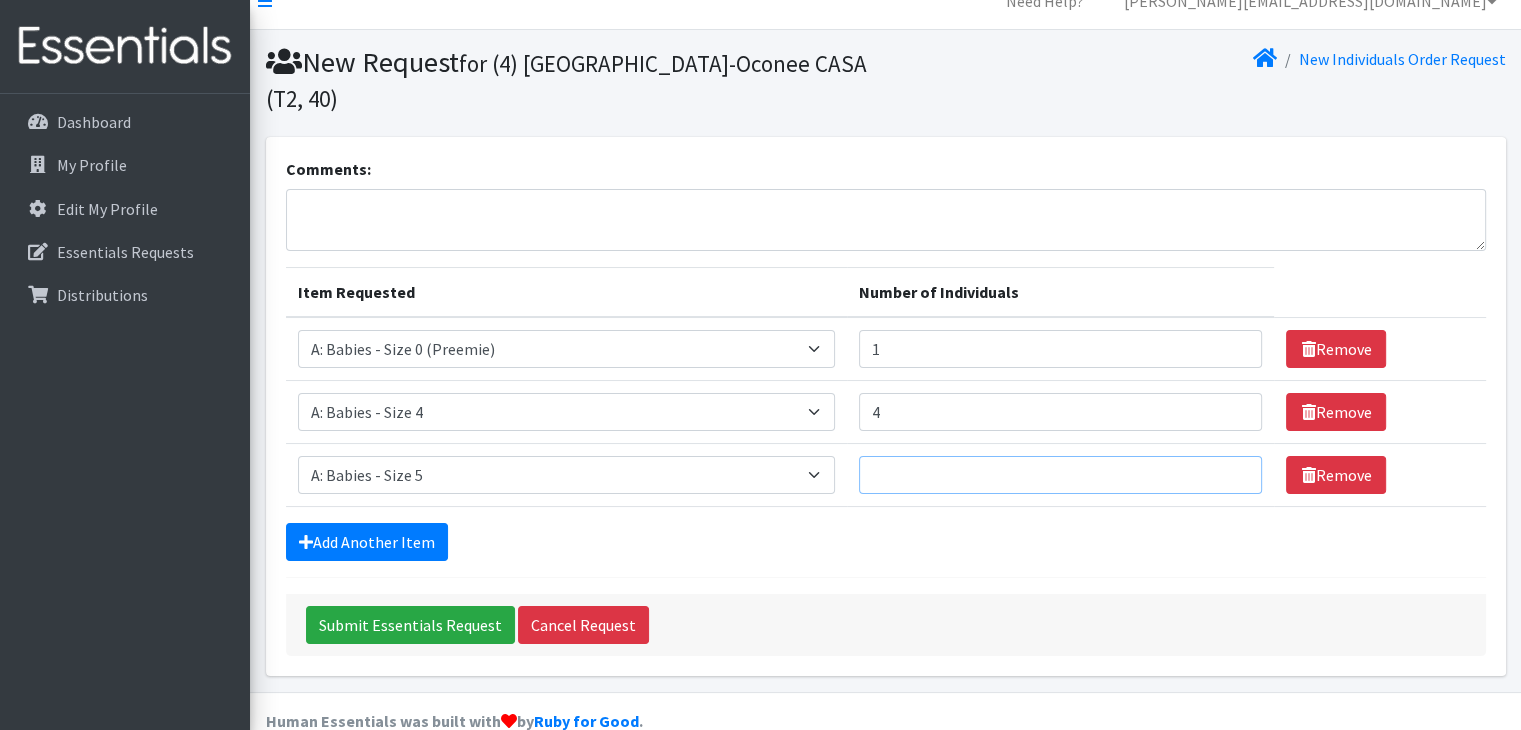 click on "Number of Individuals" at bounding box center (1060, 475) 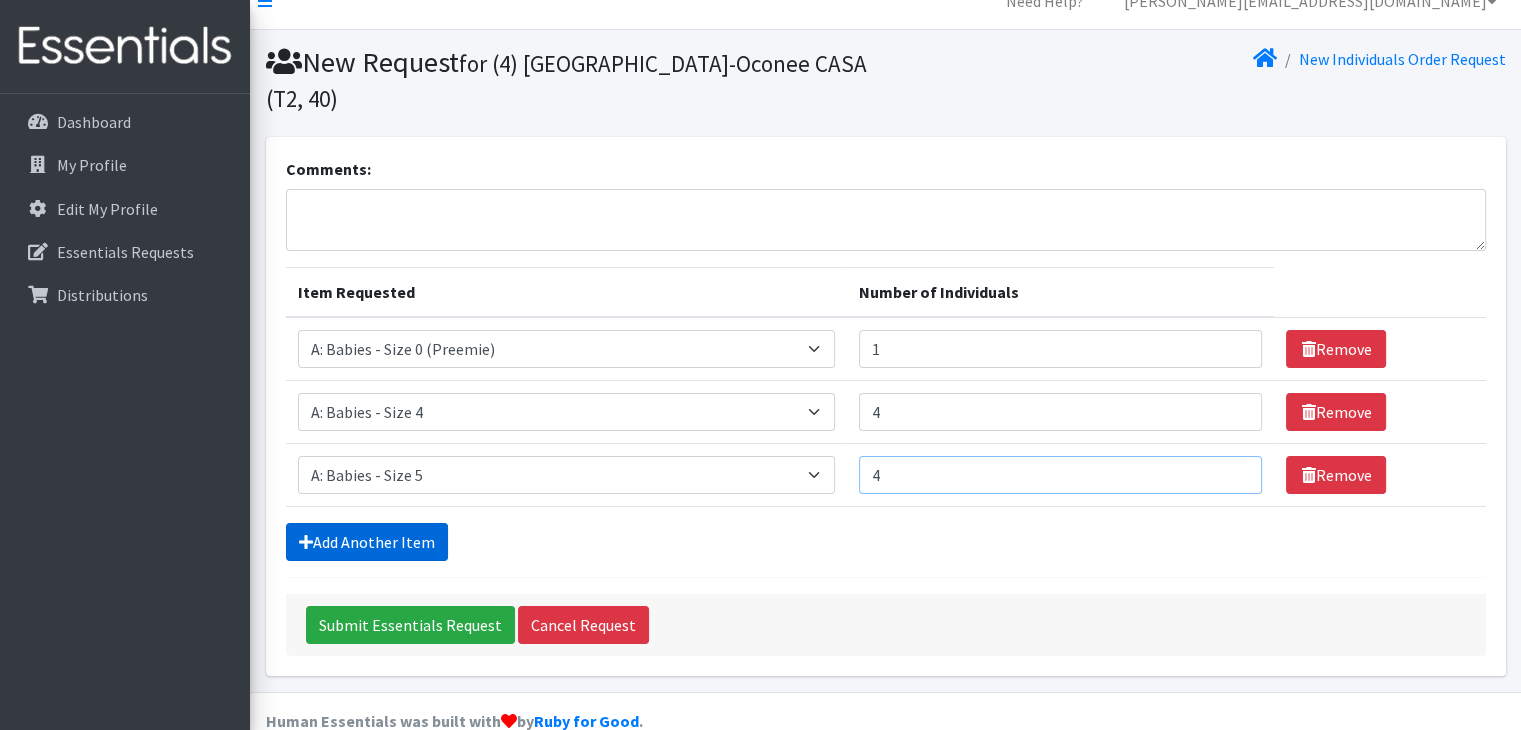 type on "4" 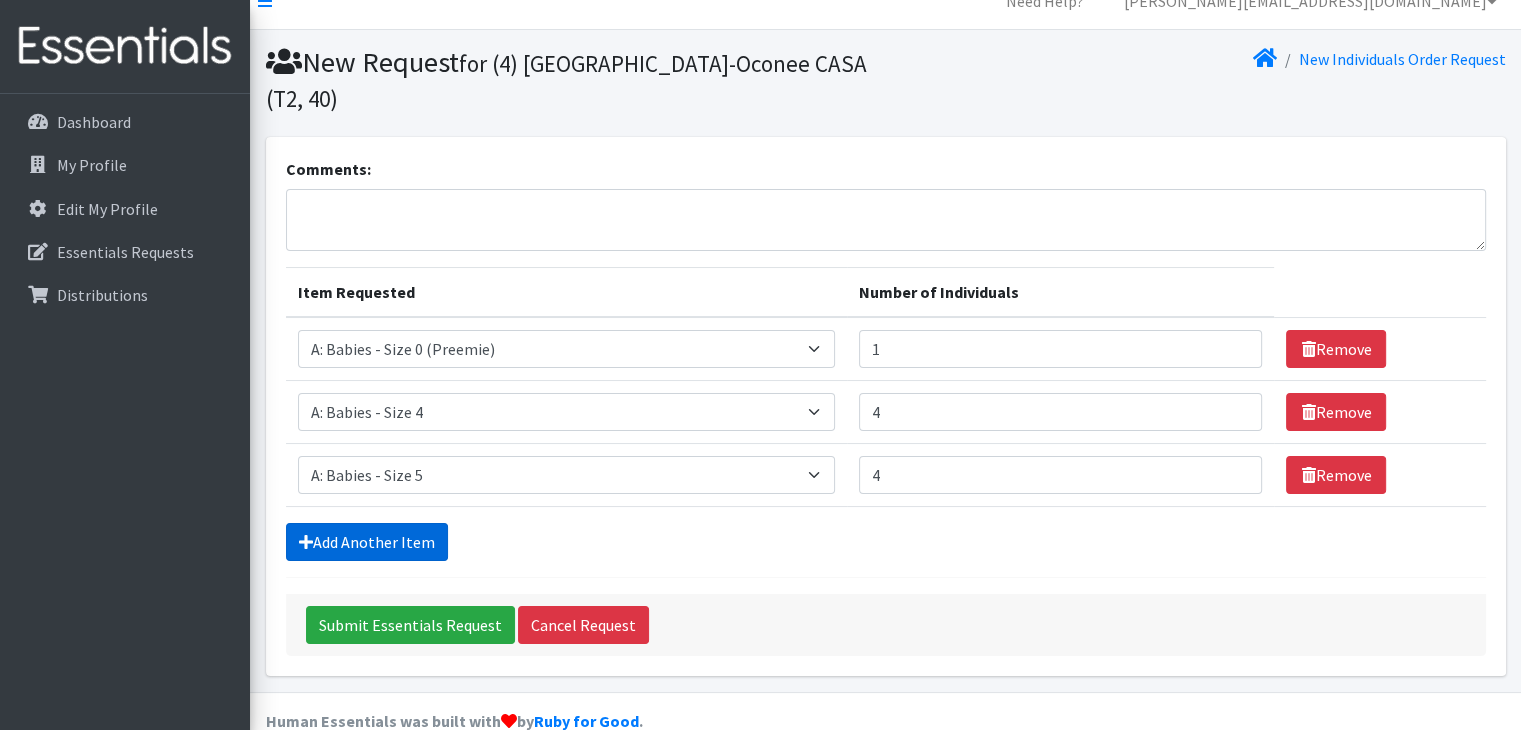 click on "Add Another Item" at bounding box center (367, 542) 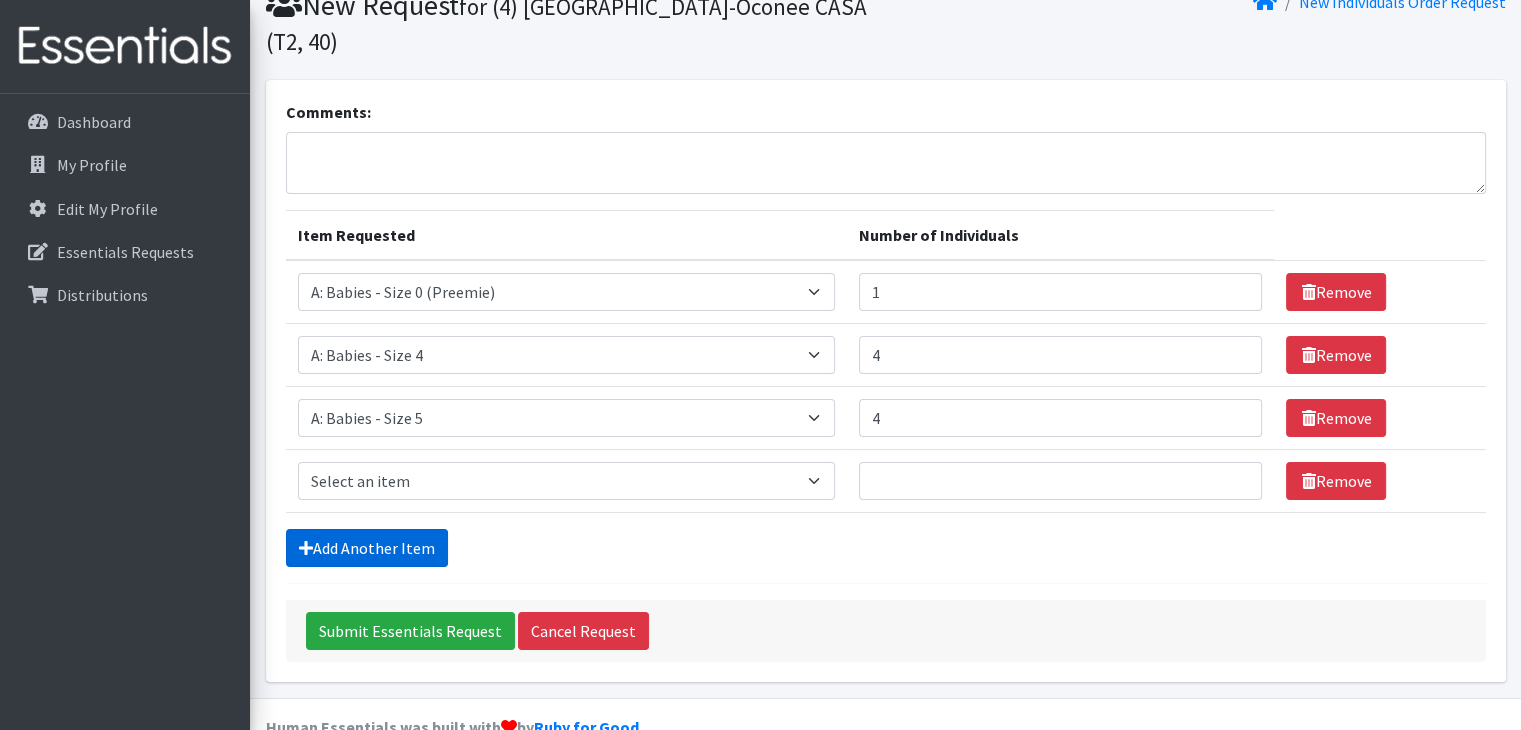 scroll, scrollTop: 90, scrollLeft: 0, axis: vertical 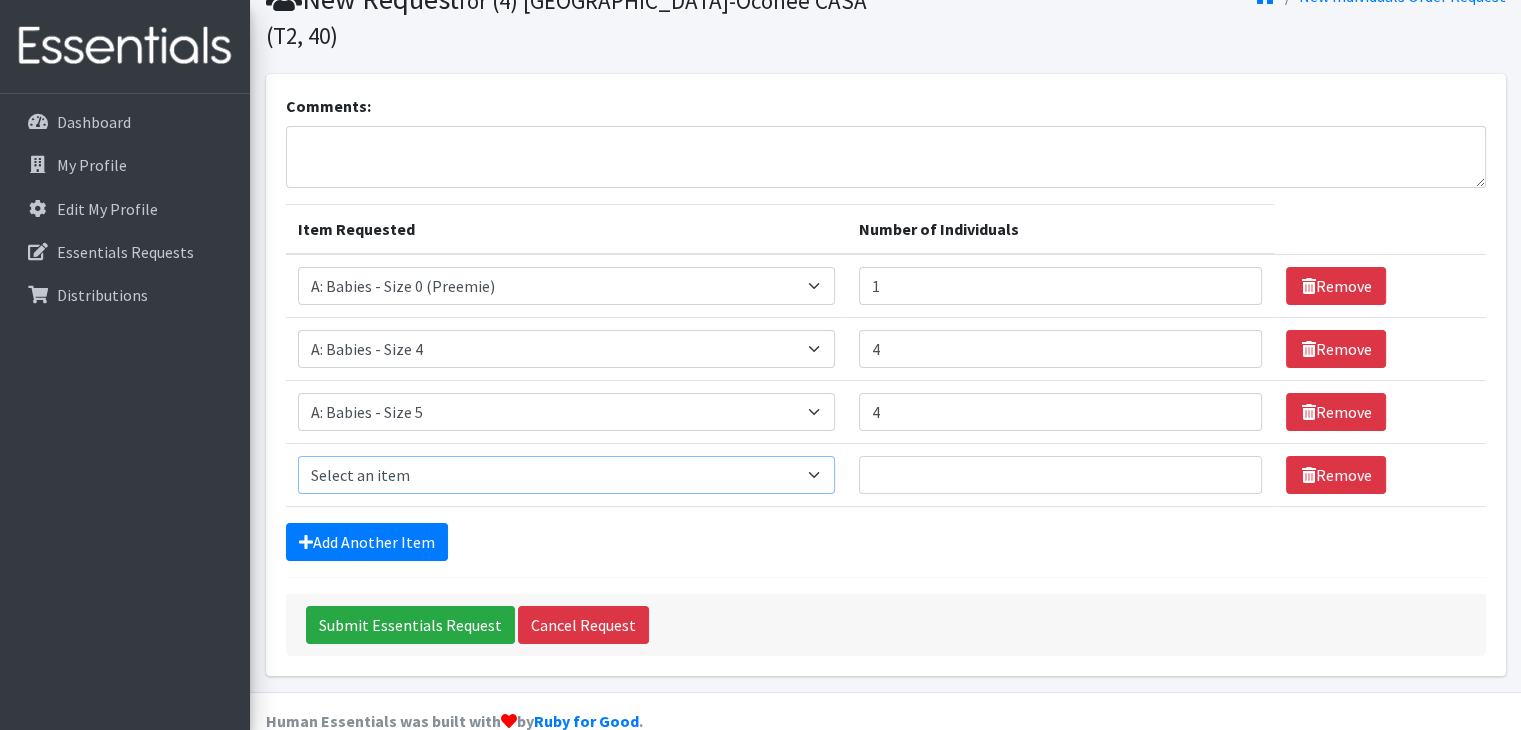 click on "Select an item
A: Babies - Size 0 (Preemie)
A: Babies - Size 01 (newborn)
A: Babies - Size 1
A: Babies - Size 2
A: Babies - Size 3
A: Babies - Size 4
A: Babies - Size 5
A: Babies - Size 6
A: Babies - Size 7
B: Toddlers - Pull-Ups1 (Medium - 2T-3T)
B: Toddlers - Pull-Ups2 (Large -3T-4T)
B: Toddlers - Pull-Ups3 (XL - 4T-5T)
C: Youth - Overnights1 - S/M (38-65 lbs)
C: Youth - Overnights2 - L/XL ( 65-140 lbs)
E: Swimmers1 - S (16-26 lbs)
E: Swimmers2 - M (24-34 lbs)
E: Swimmers3 - L (32+ lbs)" at bounding box center (567, 475) 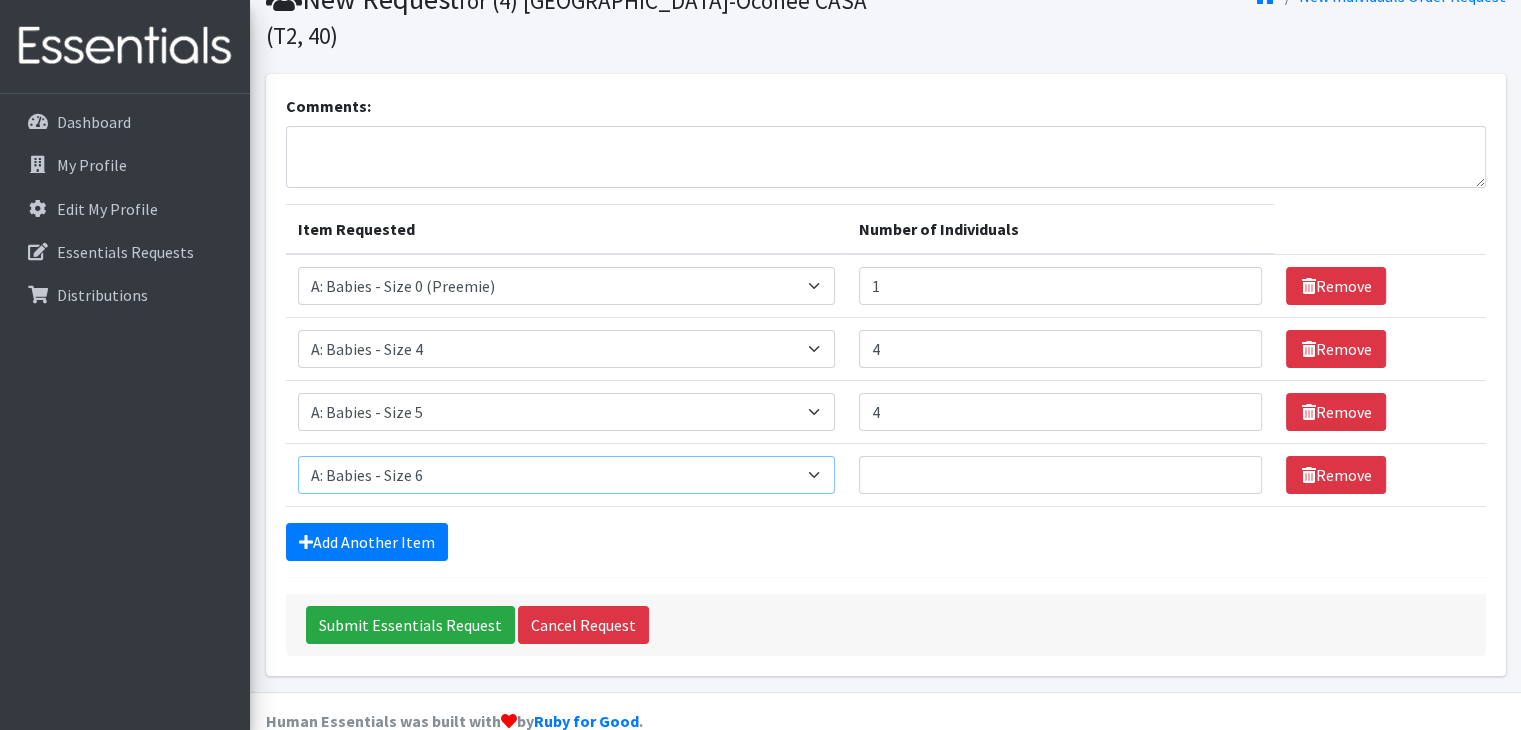 click on "Select an item
A: Babies - Size 0 (Preemie)
A: Babies - Size 01 (newborn)
A: Babies - Size 1
A: Babies - Size 2
A: Babies - Size 3
A: Babies - Size 4
A: Babies - Size 5
A: Babies - Size 6
A: Babies - Size 7
B: Toddlers - Pull-Ups1 (Medium - 2T-3T)
B: Toddlers - Pull-Ups2 (Large -3T-4T)
B: Toddlers - Pull-Ups3 (XL - 4T-5T)
C: Youth - Overnights1 - S/M (38-65 lbs)
C: Youth - Overnights2 - L/XL ( 65-140 lbs)
E: Swimmers1 - S (16-26 lbs)
E: Swimmers2 - M (24-34 lbs)
E: Swimmers3 - L (32+ lbs)" at bounding box center (567, 475) 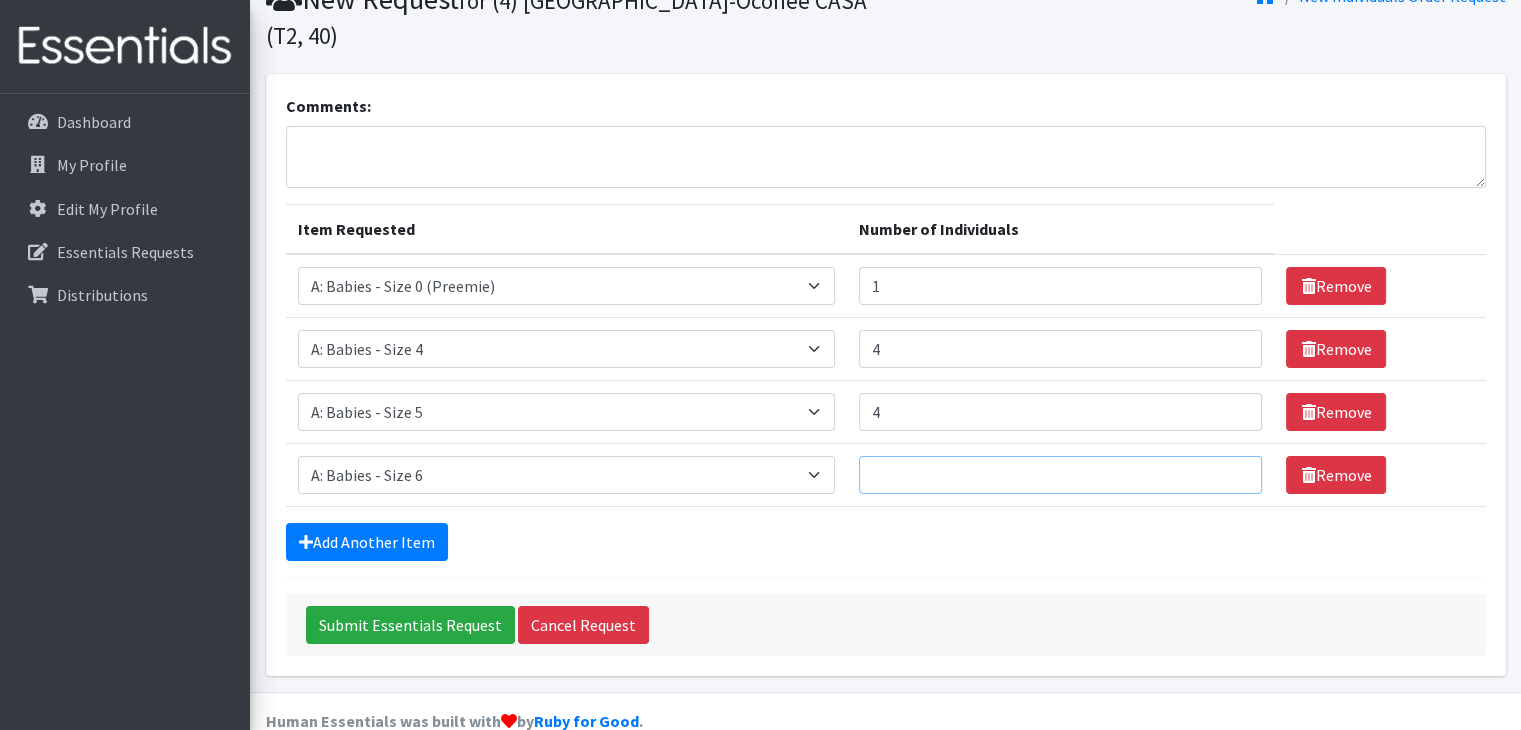 click on "Number of Individuals" at bounding box center (1060, 475) 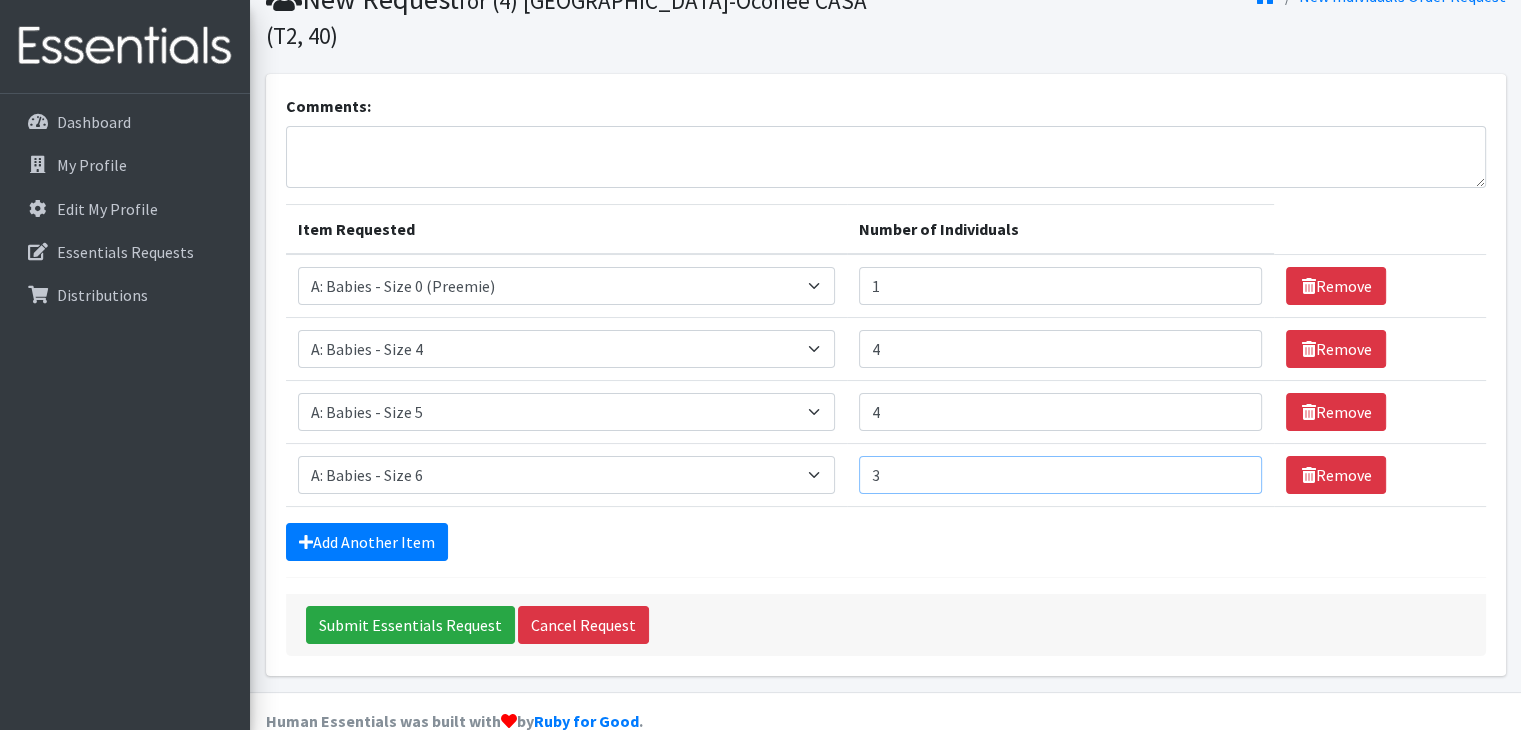 type on "3" 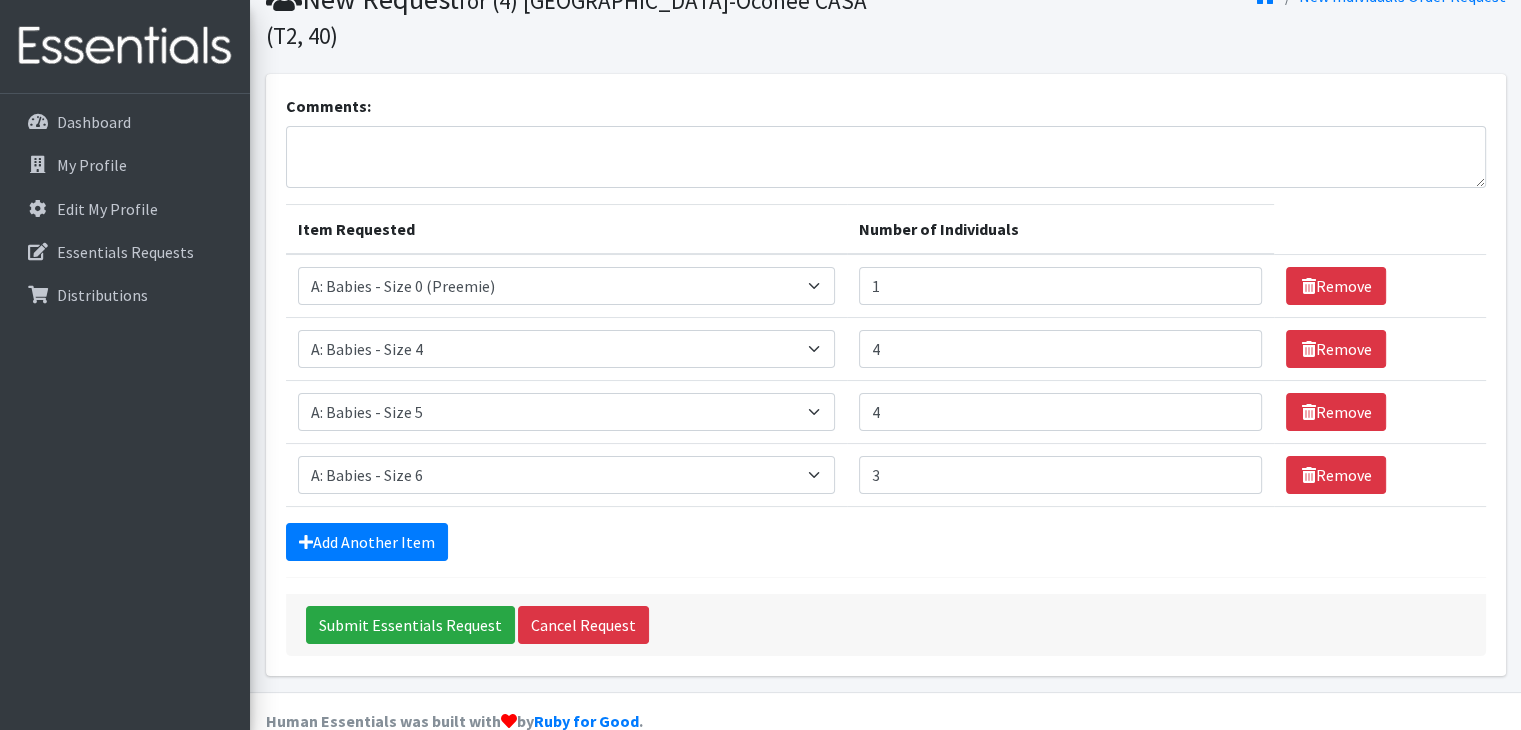 click on "Comments:
Item Requested
Number of Individuals
Item Requested
Select an item
A: Babies - Size 0 (Preemie)
A: Babies - Size 01 (newborn)
A: Babies - Size 1
A: Babies - Size 2
A: Babies - Size 3
A: Babies - Size 4
A: Babies - Size 5
A: Babies - Size 6
A: Babies - Size 7
B: Toddlers - Pull-Ups1 (Medium - 2T-3T)
B: Toddlers - Pull-Ups2 (Large -3T-4T)
B: Toddlers - Pull-Ups3 (XL - 4T-5T)
C: Youth - Overnights1 - S/M (38-65 lbs)
C: Youth - Overnights2 - L/XL ( 65-140 lbs)
E: Swimmers1 - S (16-26 lbs)
E: Swimmers2 - M (24-34 lbs)
E: Swimmers3 - L (32+ lbs)
Number of Individuals
1
Remove
Item Requested
Select an item
A: Babies - Size 0 (Preemie)
A: Babies - Size 01 (newborn)" at bounding box center (886, 375) 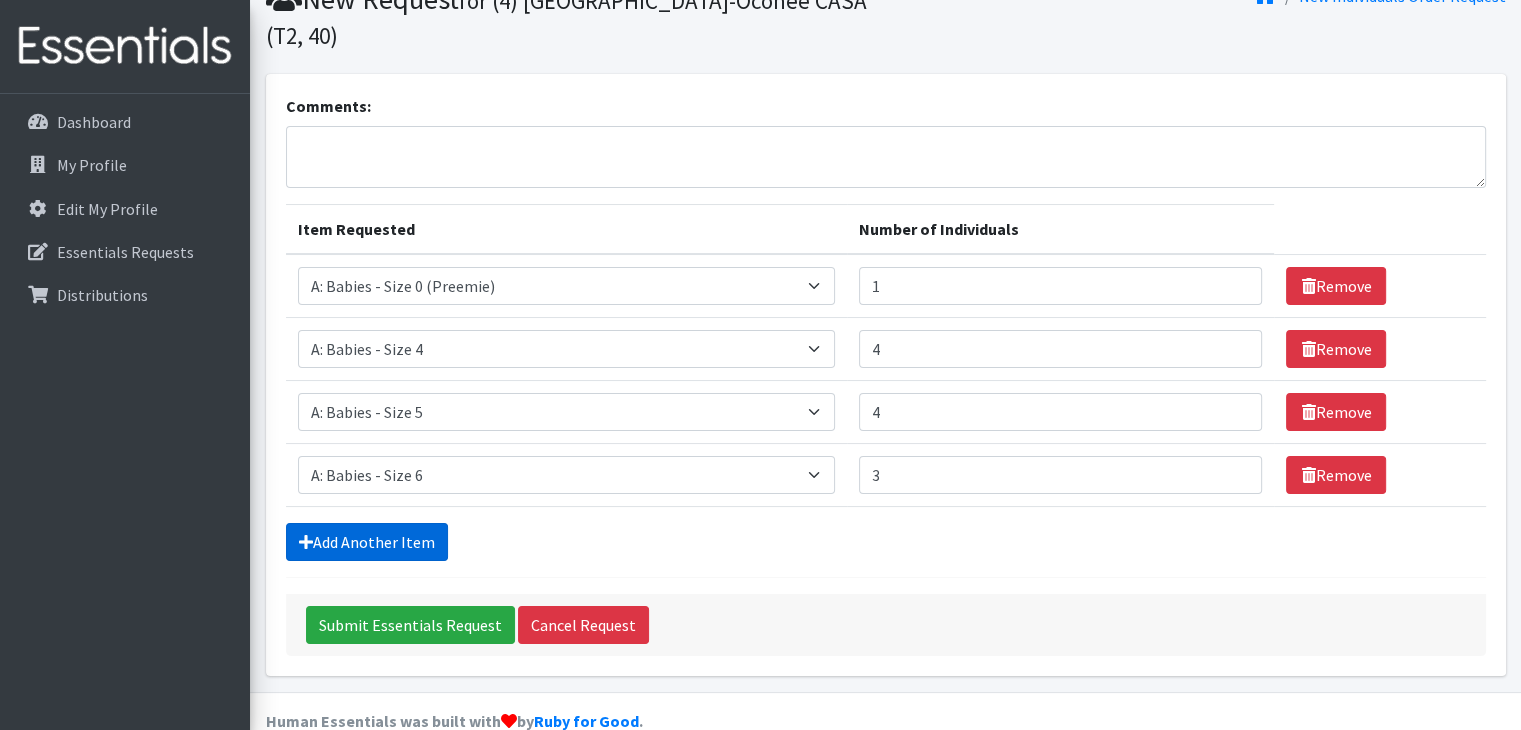click on "Add Another Item" at bounding box center (367, 542) 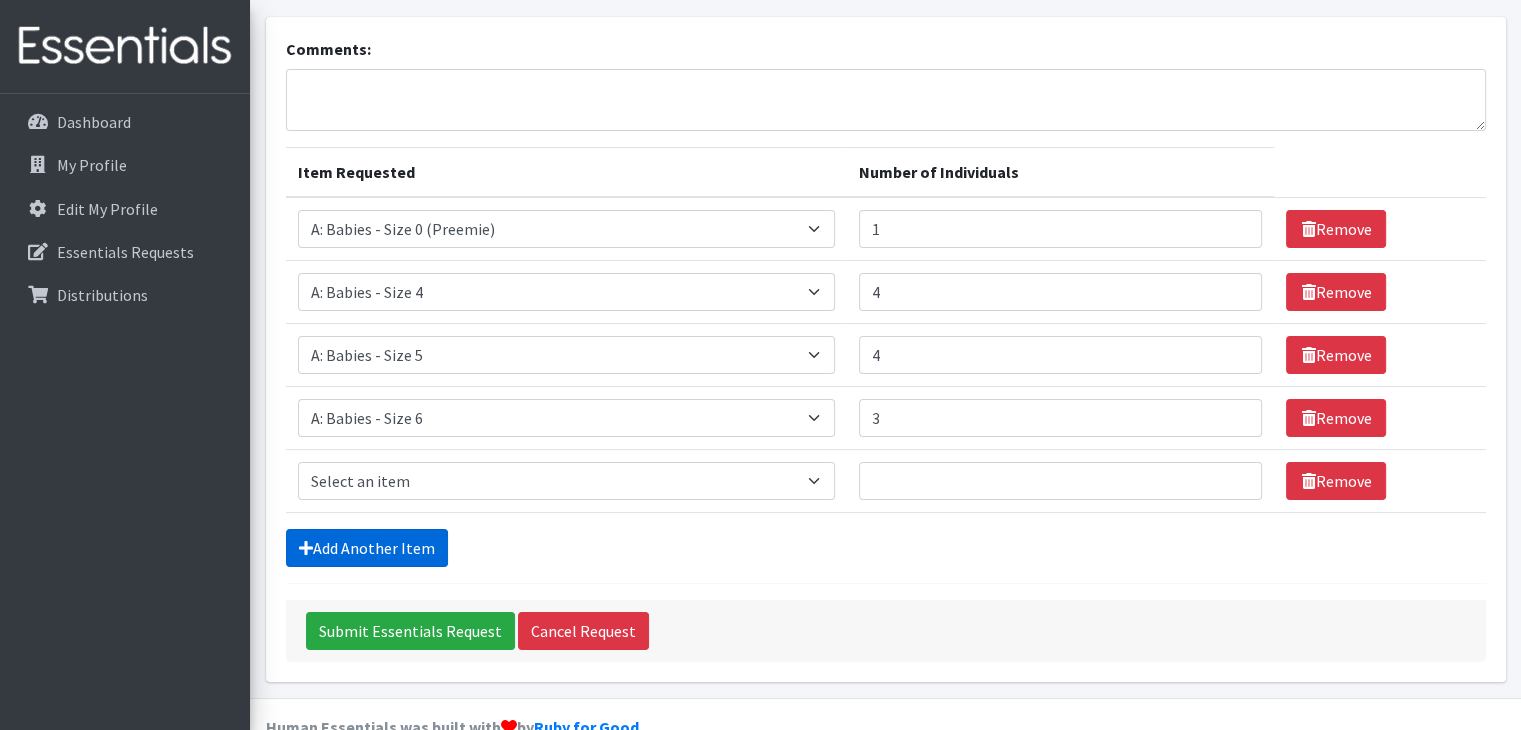 scroll, scrollTop: 152, scrollLeft: 0, axis: vertical 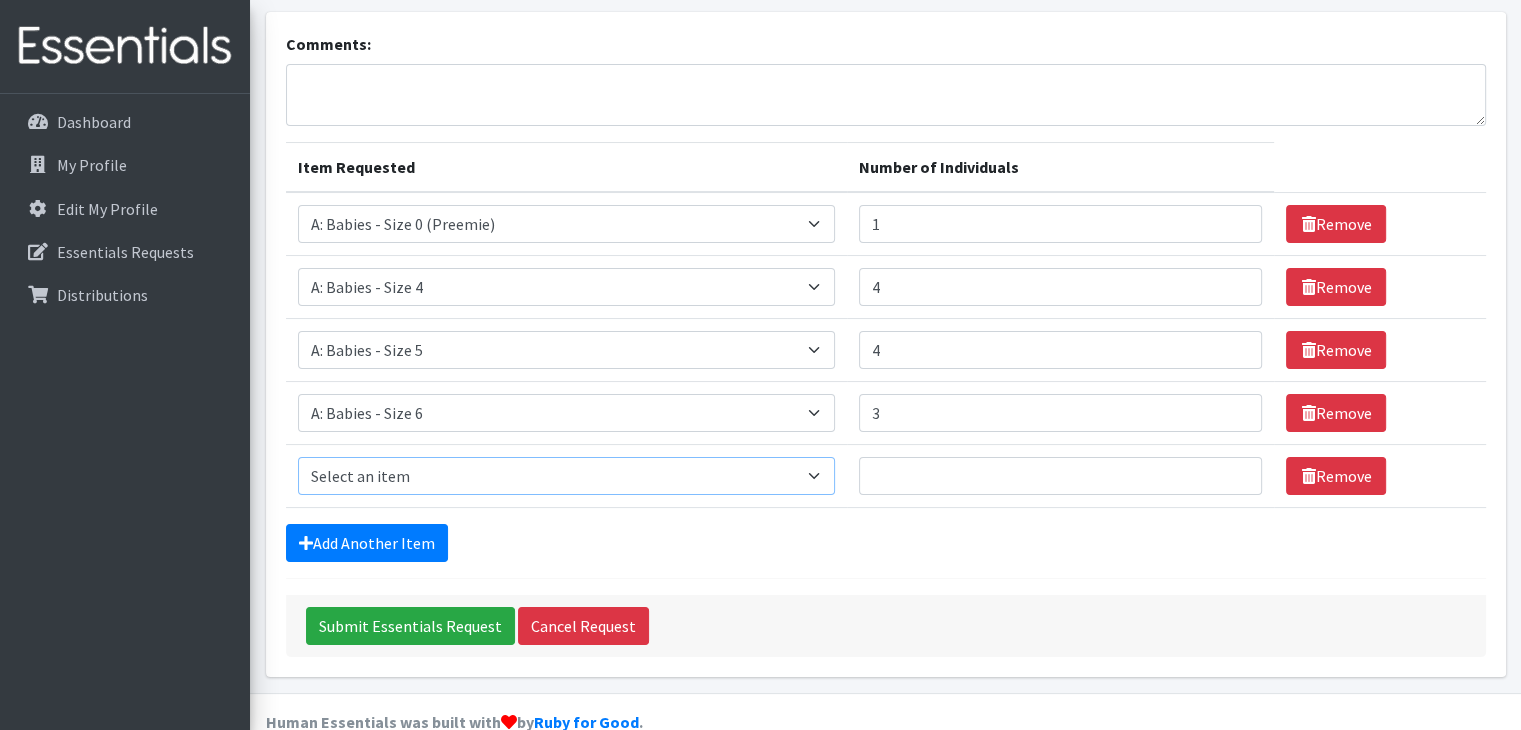 click on "Select an item
A: Babies - Size 0 (Preemie)
A: Babies - Size 01 (newborn)
A: Babies - Size 1
A: Babies - Size 2
A: Babies - Size 3
A: Babies - Size 4
A: Babies - Size 5
A: Babies - Size 6
A: Babies - Size 7
B: Toddlers - Pull-Ups1 (Medium - 2T-3T)
B: Toddlers - Pull-Ups2 (Large -3T-4T)
B: Toddlers - Pull-Ups3 (XL - 4T-5T)
C: Youth - Overnights1 - S/M (38-65 lbs)
C: Youth - Overnights2 - L/XL ( 65-140 lbs)
E: Swimmers1 - S (16-26 lbs)
E: Swimmers2 - M (24-34 lbs)
E: Swimmers3 - L (32+ lbs)" at bounding box center (567, 476) 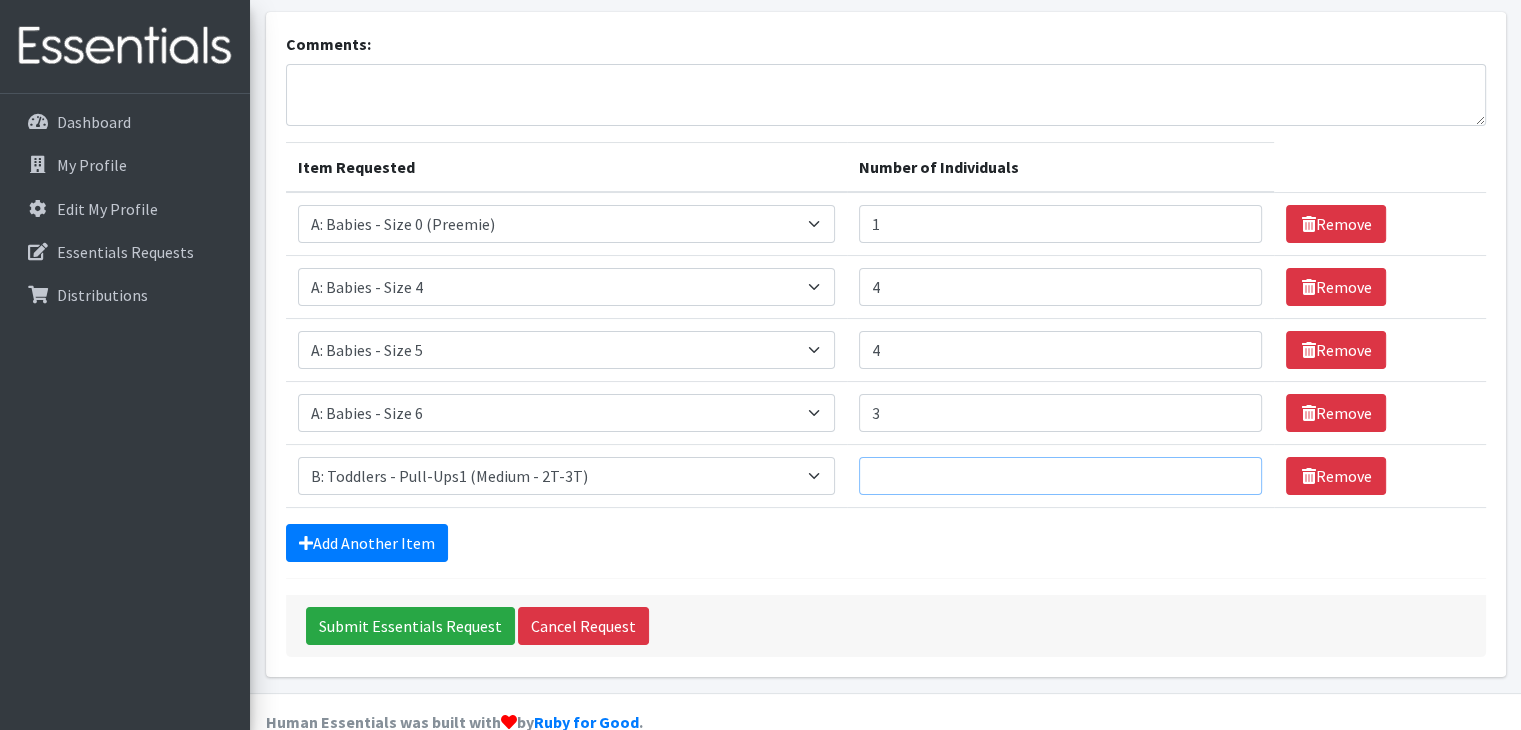 click on "Number of Individuals" at bounding box center [1060, 476] 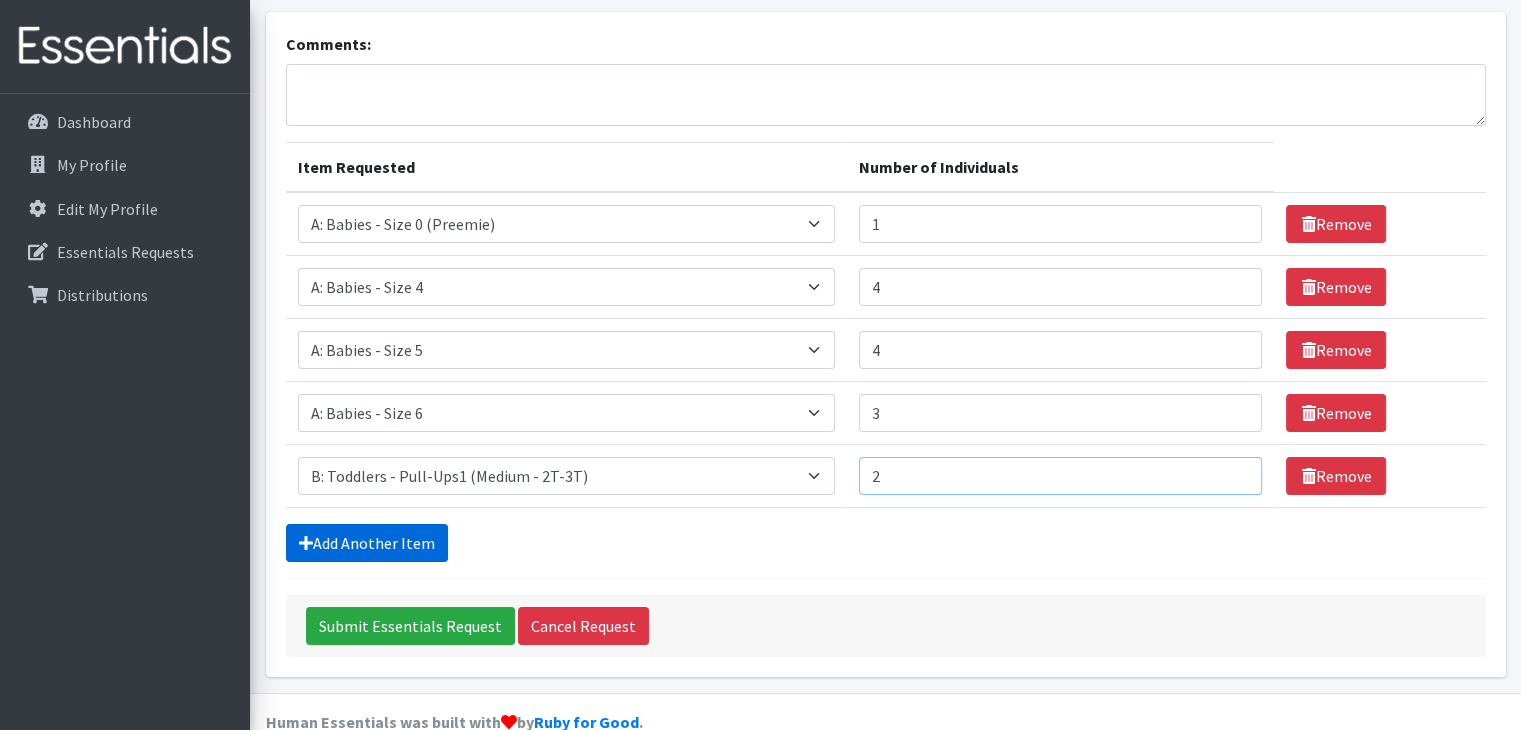 type on "2" 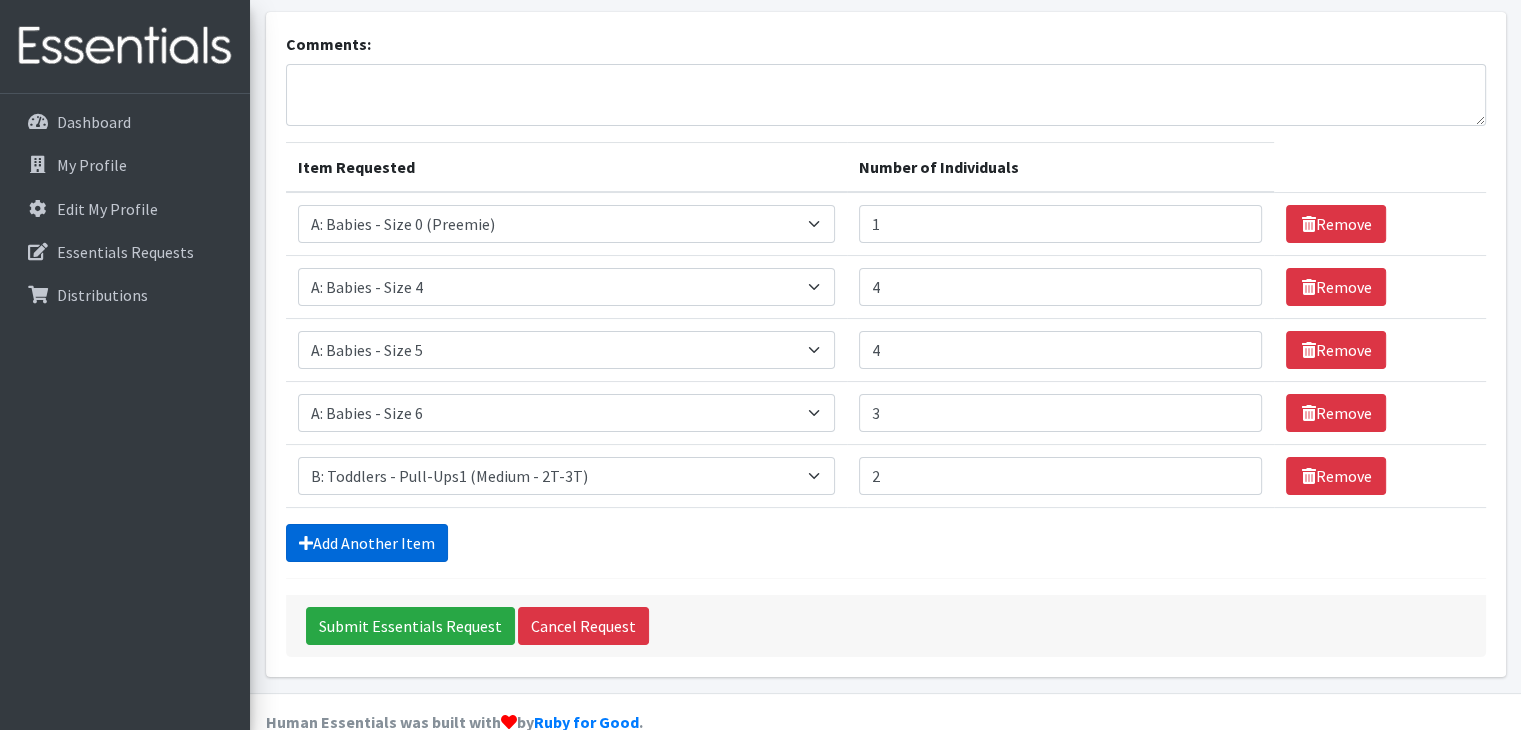 click on "Add Another Item" at bounding box center (367, 543) 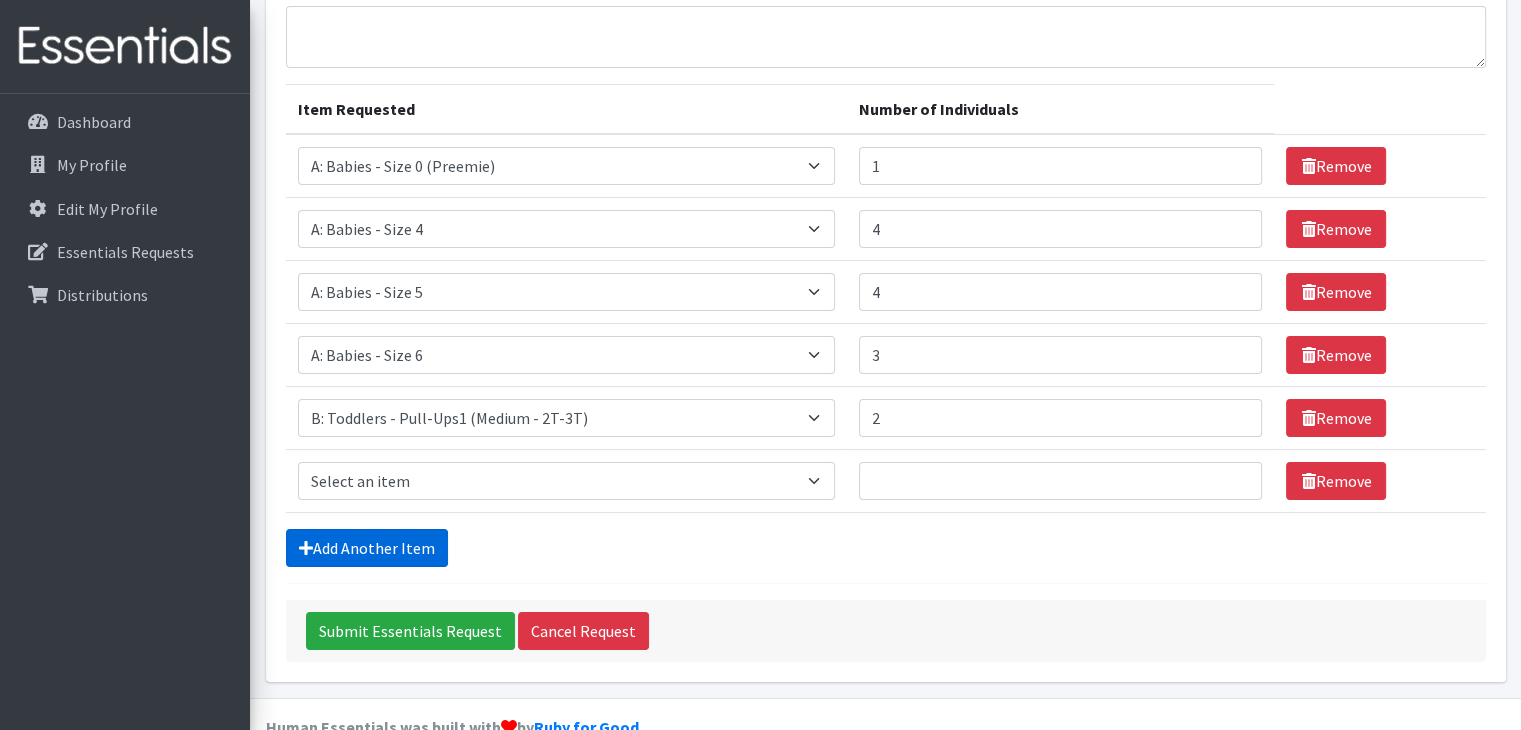 scroll, scrollTop: 216, scrollLeft: 0, axis: vertical 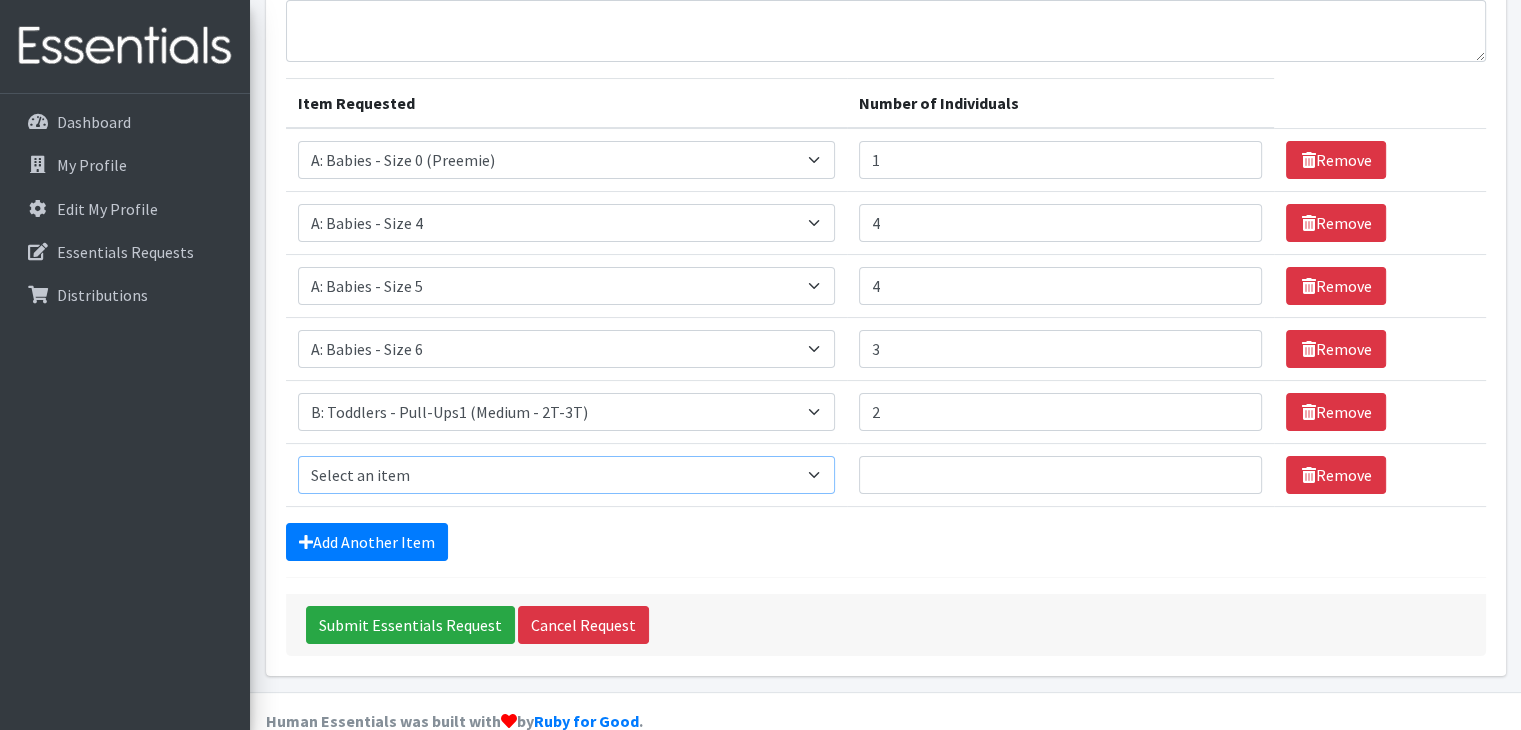 click on "Select an item
A: Babies - Size 0 (Preemie)
A: Babies - Size 01 (newborn)
A: Babies - Size 1
A: Babies - Size 2
A: Babies - Size 3
A: Babies - Size 4
A: Babies - Size 5
A: Babies - Size 6
A: Babies - Size 7
B: Toddlers - Pull-Ups1 (Medium - 2T-3T)
B: Toddlers - Pull-Ups2 (Large -3T-4T)
B: Toddlers - Pull-Ups3 (XL - 4T-5T)
C: Youth - Overnights1 - S/M (38-65 lbs)
C: Youth - Overnights2 - L/XL ( 65-140 lbs)
E: Swimmers1 - S (16-26 lbs)
E: Swimmers2 - M (24-34 lbs)
E: Swimmers3 - L (32+ lbs)" at bounding box center (567, 475) 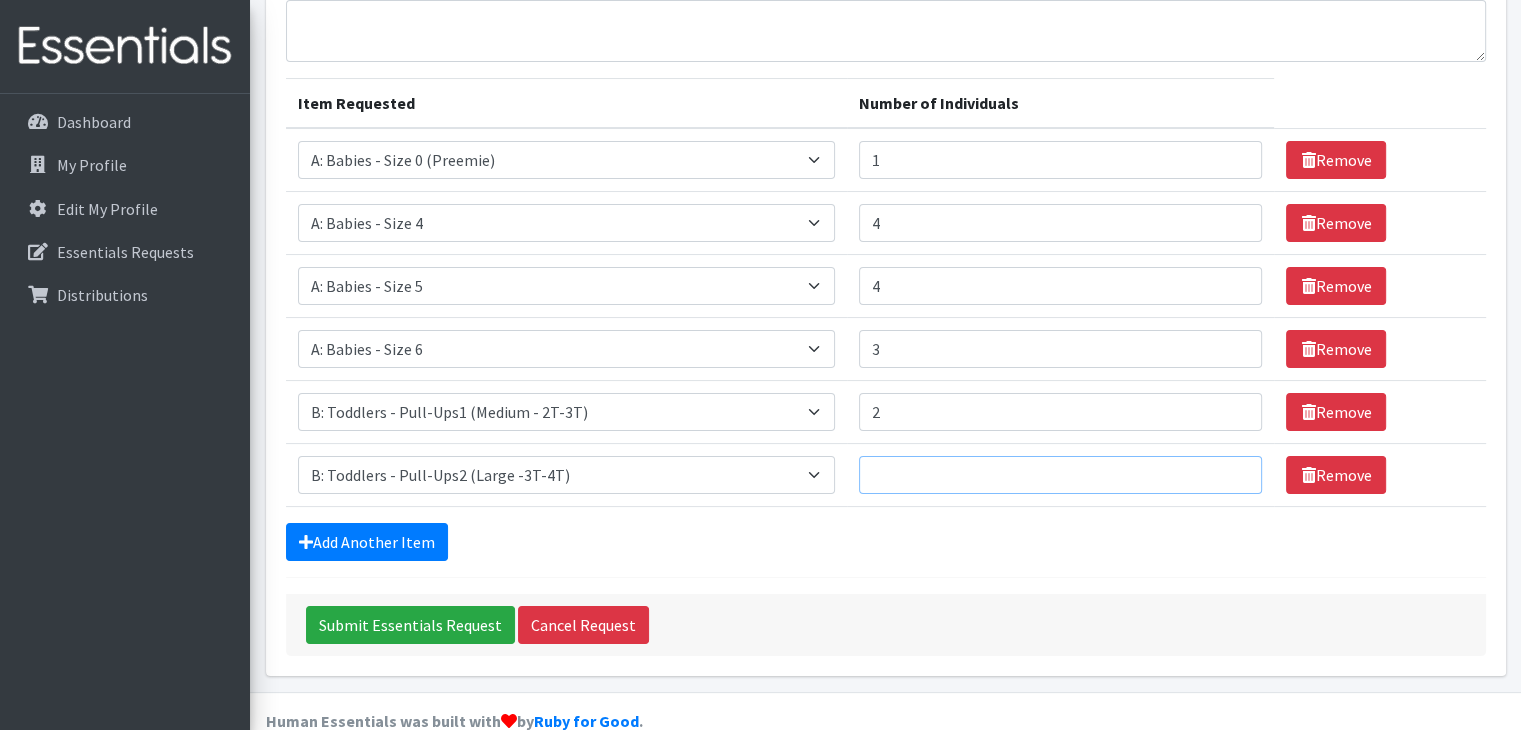 click on "Number of Individuals" at bounding box center (1060, 475) 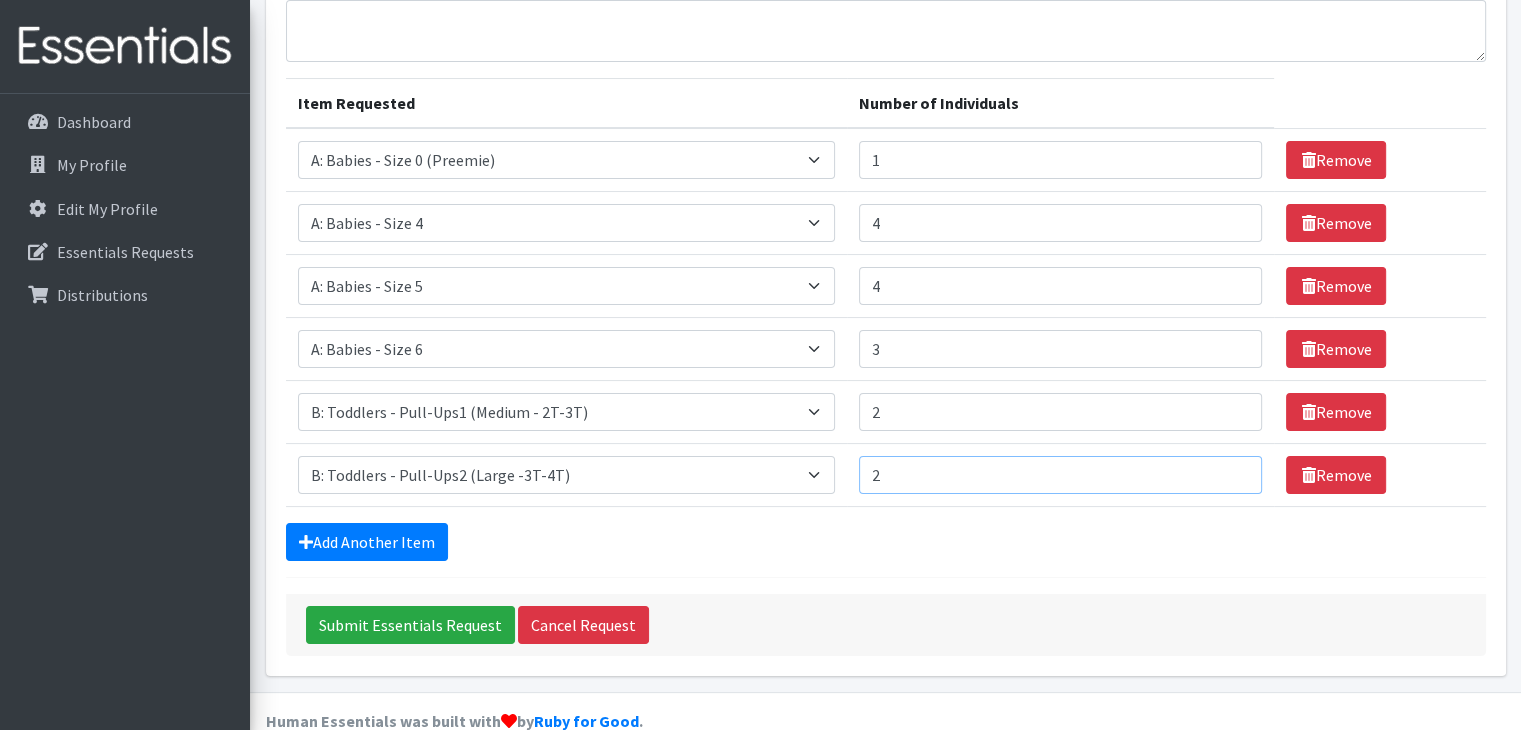 type on "2" 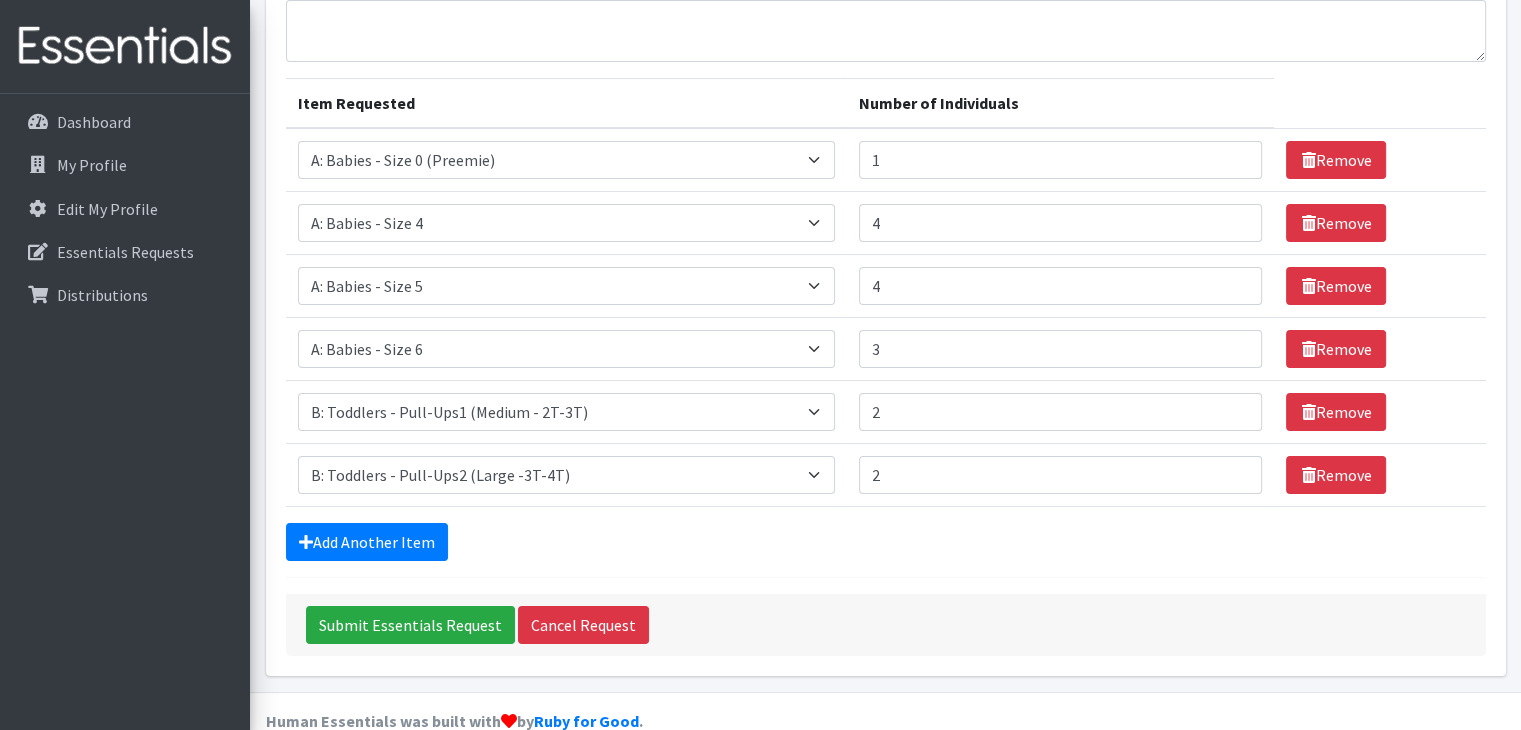 click on "Add Another Item" at bounding box center (886, 542) 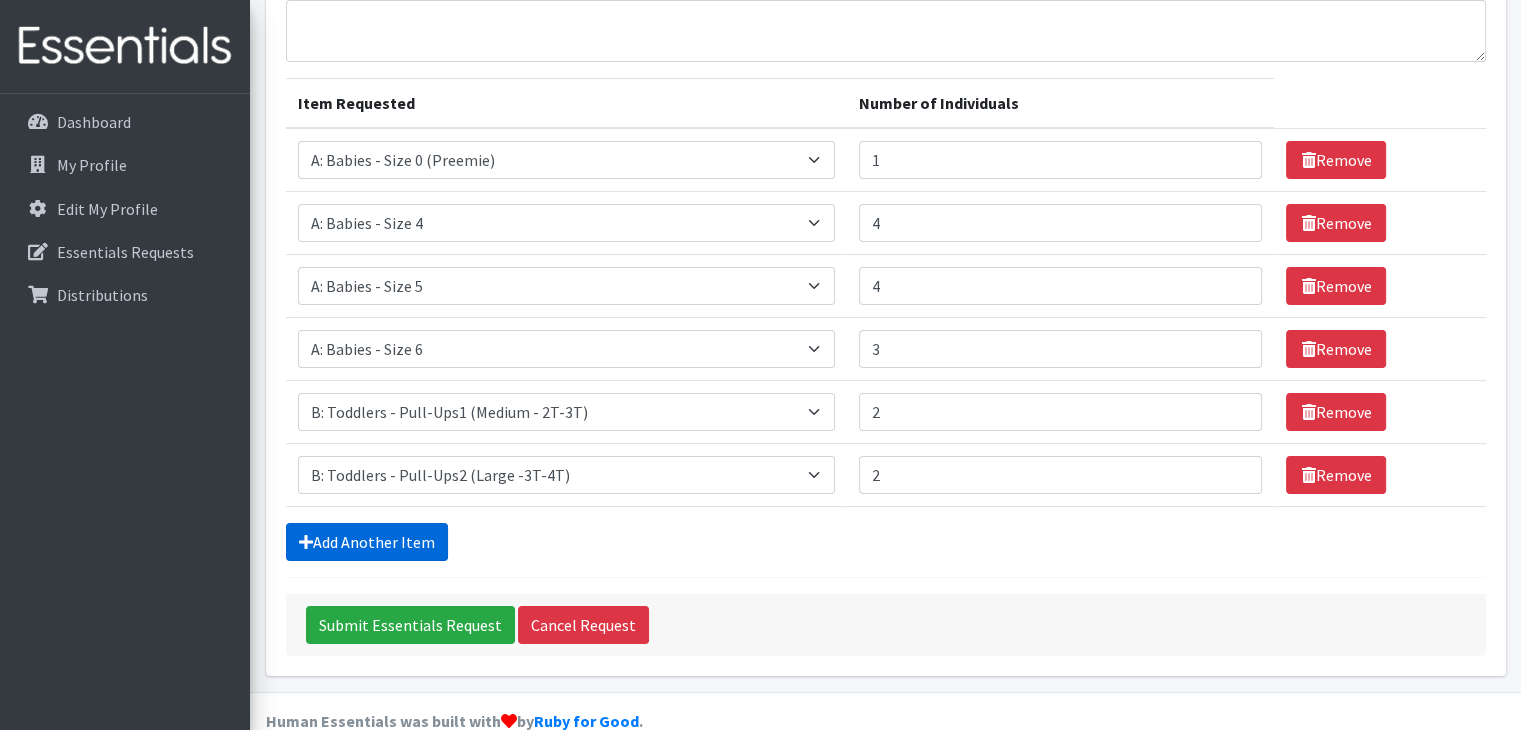 click on "Add Another Item" at bounding box center [367, 542] 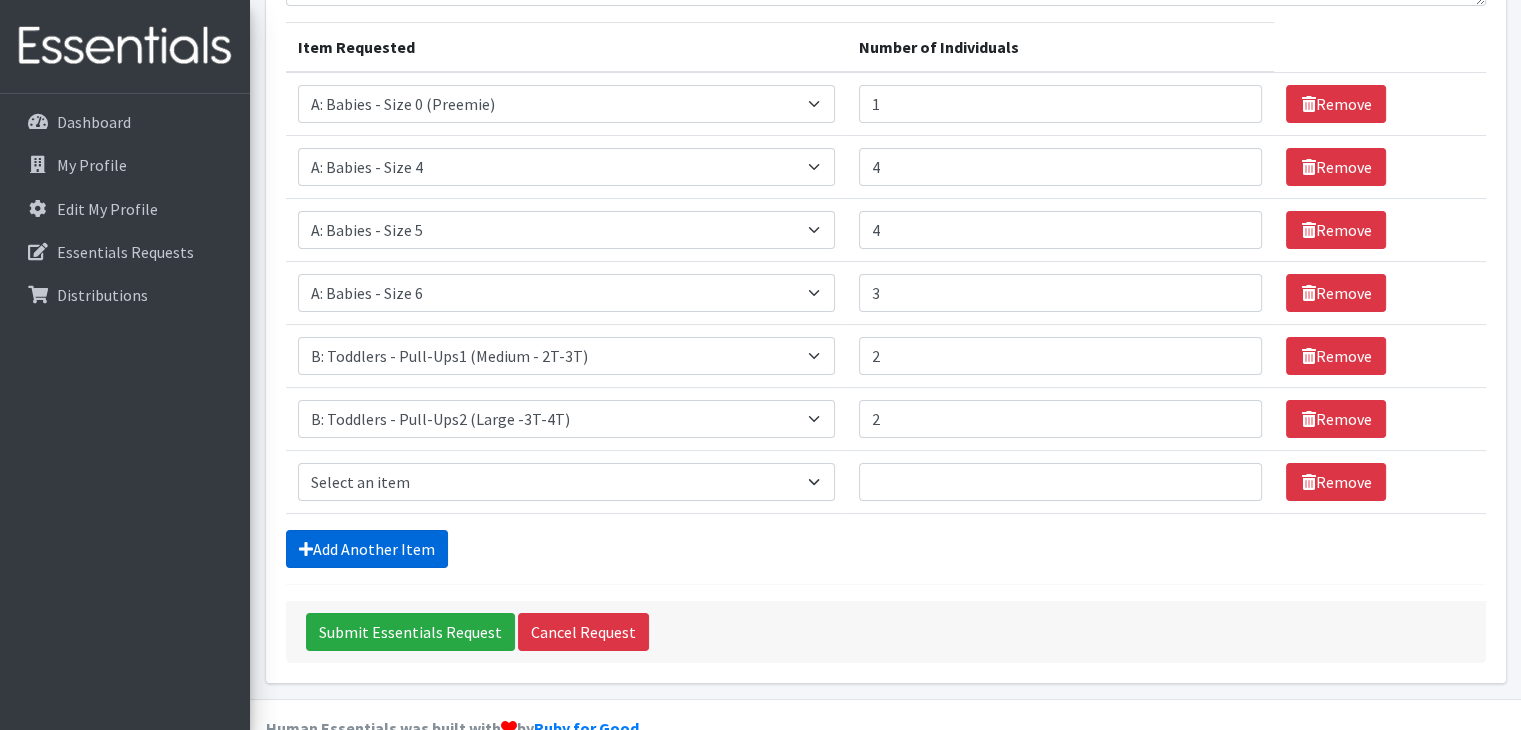 scroll, scrollTop: 278, scrollLeft: 0, axis: vertical 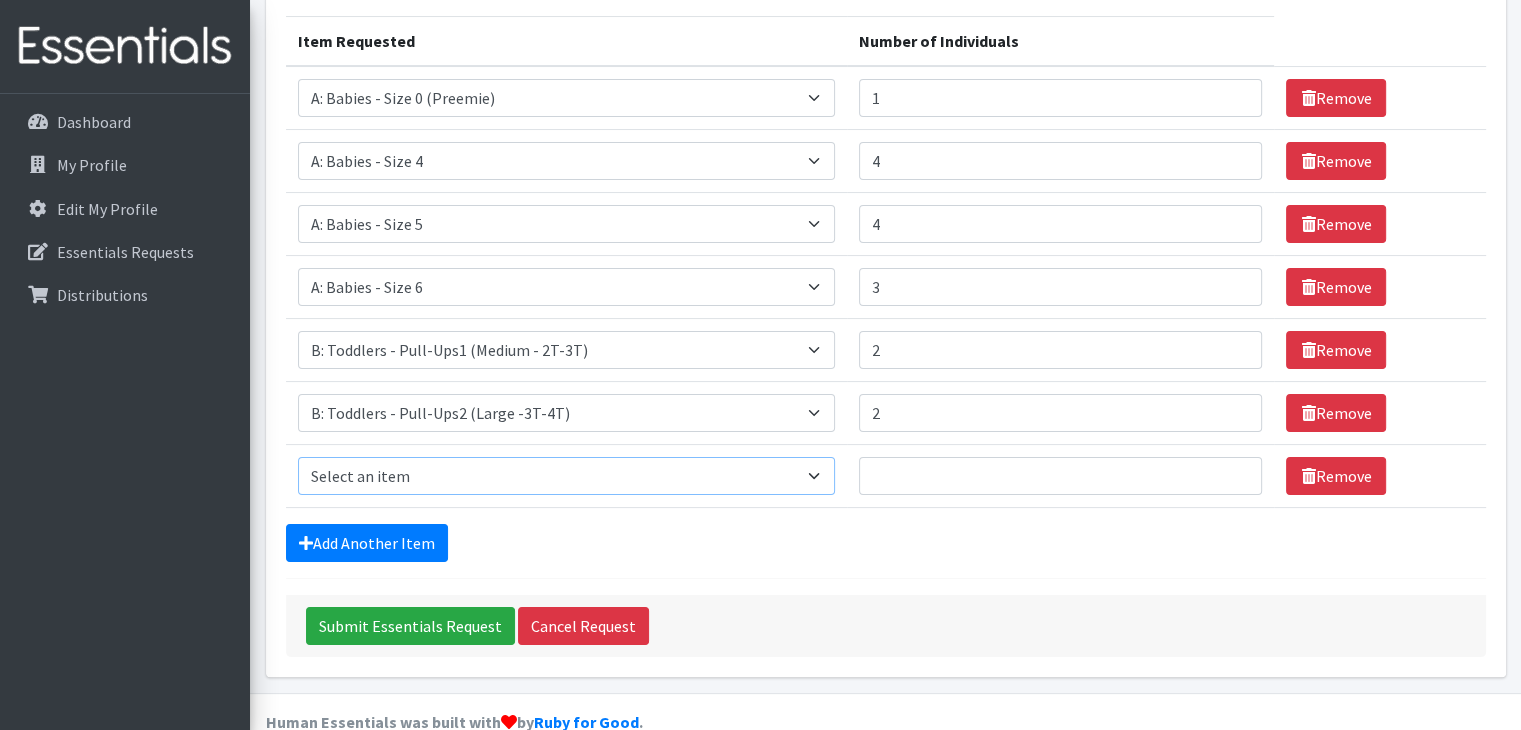 click on "Select an item
A: Babies - Size 0 (Preemie)
A: Babies - Size 01 (newborn)
A: Babies - Size 1
A: Babies - Size 2
A: Babies - Size 3
A: Babies - Size 4
A: Babies - Size 5
A: Babies - Size 6
A: Babies - Size 7
B: Toddlers - Pull-Ups1 (Medium - 2T-3T)
B: Toddlers - Pull-Ups2 (Large -3T-4T)
B: Toddlers - Pull-Ups3 (XL - 4T-5T)
C: Youth - Overnights1 - S/M (38-65 lbs)
C: Youth - Overnights2 - L/XL ( 65-140 lbs)
E: Swimmers1 - S (16-26 lbs)
E: Swimmers2 - M (24-34 lbs)
E: Swimmers3 - L (32+ lbs)" at bounding box center (567, 476) 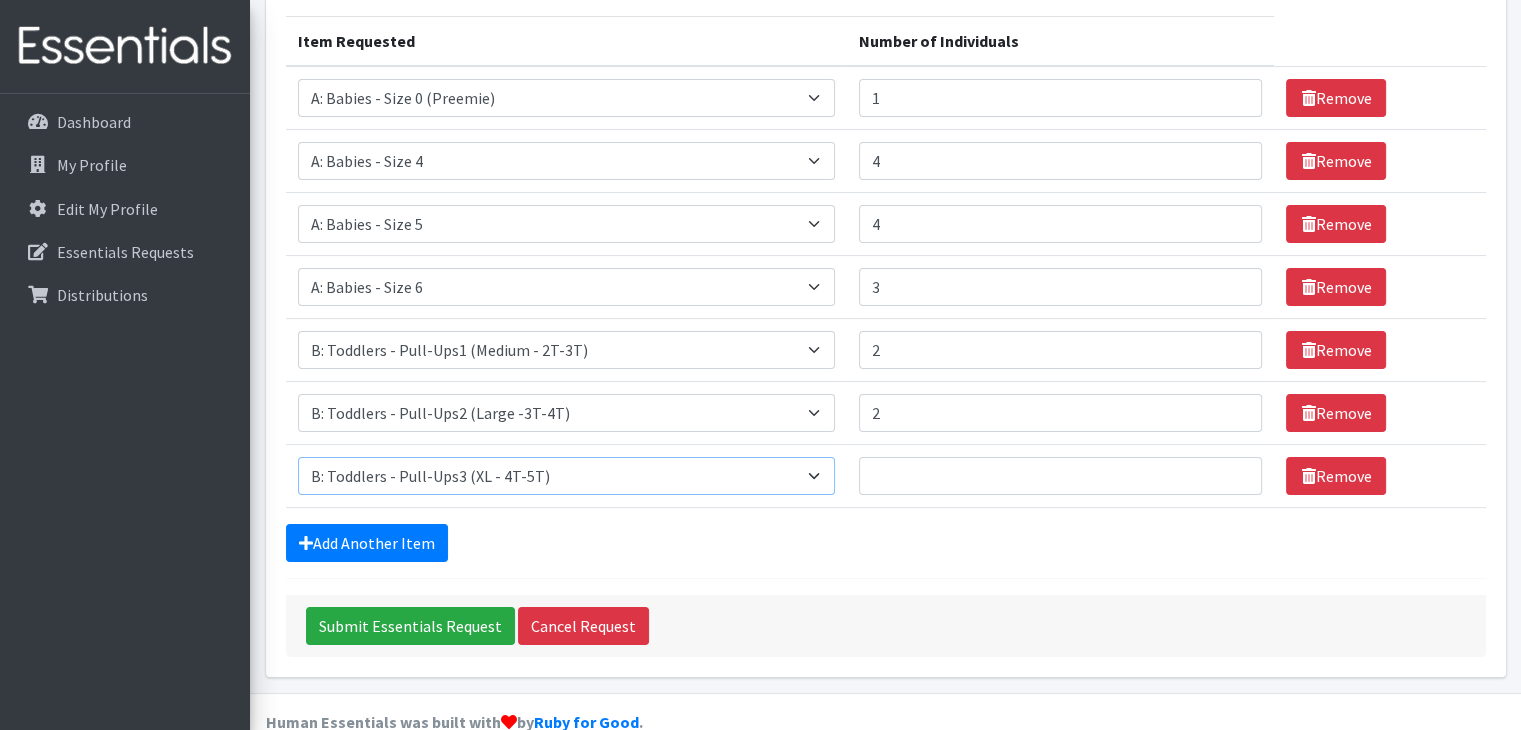 click on "Select an item
A: Babies - Size 0 (Preemie)
A: Babies - Size 01 (newborn)
A: Babies - Size 1
A: Babies - Size 2
A: Babies - Size 3
A: Babies - Size 4
A: Babies - Size 5
A: Babies - Size 6
A: Babies - Size 7
B: Toddlers - Pull-Ups1 (Medium - 2T-3T)
B: Toddlers - Pull-Ups2 (Large -3T-4T)
B: Toddlers - Pull-Ups3 (XL - 4T-5T)
C: Youth - Overnights1 - S/M (38-65 lbs)
C: Youth - Overnights2 - L/XL ( 65-140 lbs)
E: Swimmers1 - S (16-26 lbs)
E: Swimmers2 - M (24-34 lbs)
E: Swimmers3 - L (32+ lbs)" at bounding box center [567, 476] 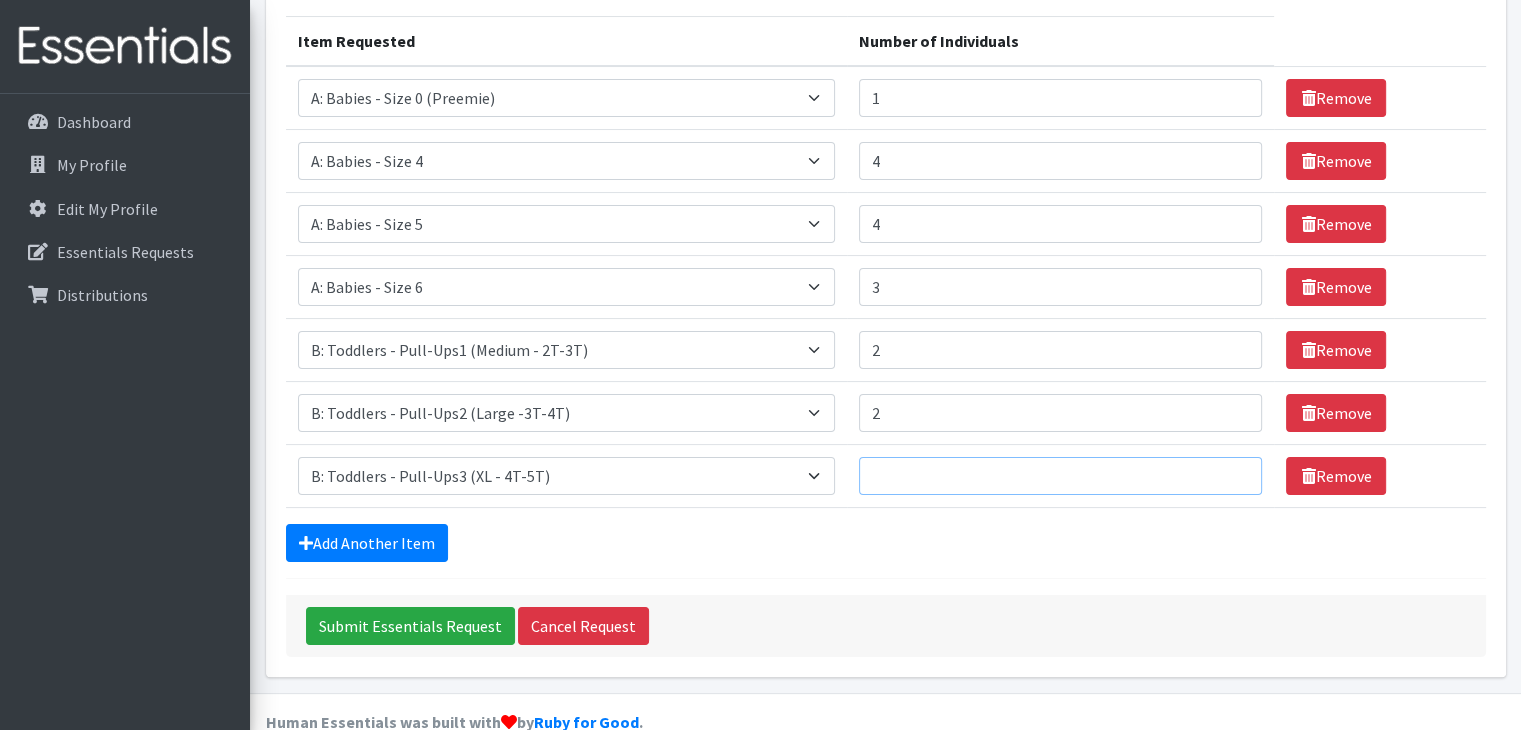 click on "Number of Individuals" at bounding box center [1060, 476] 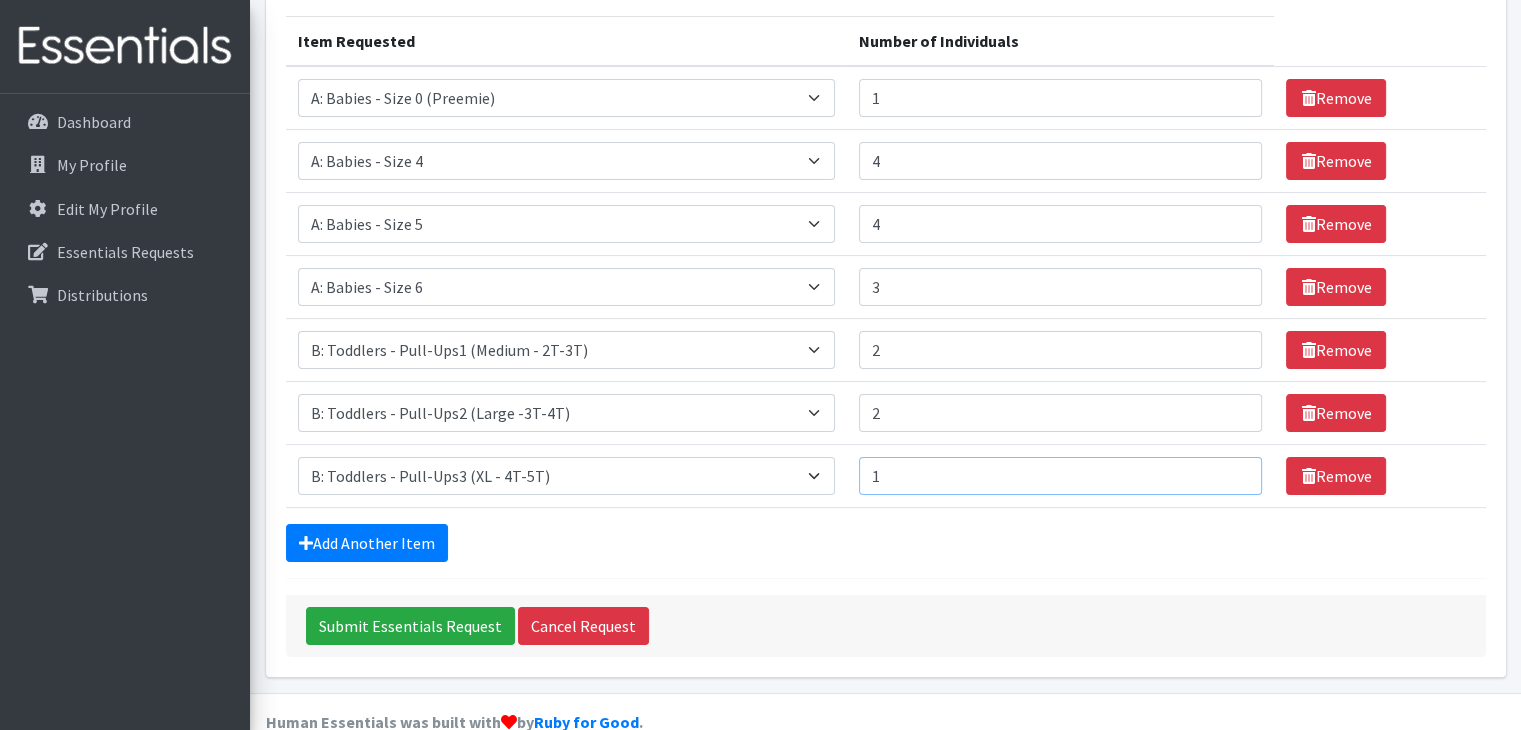 type on "1" 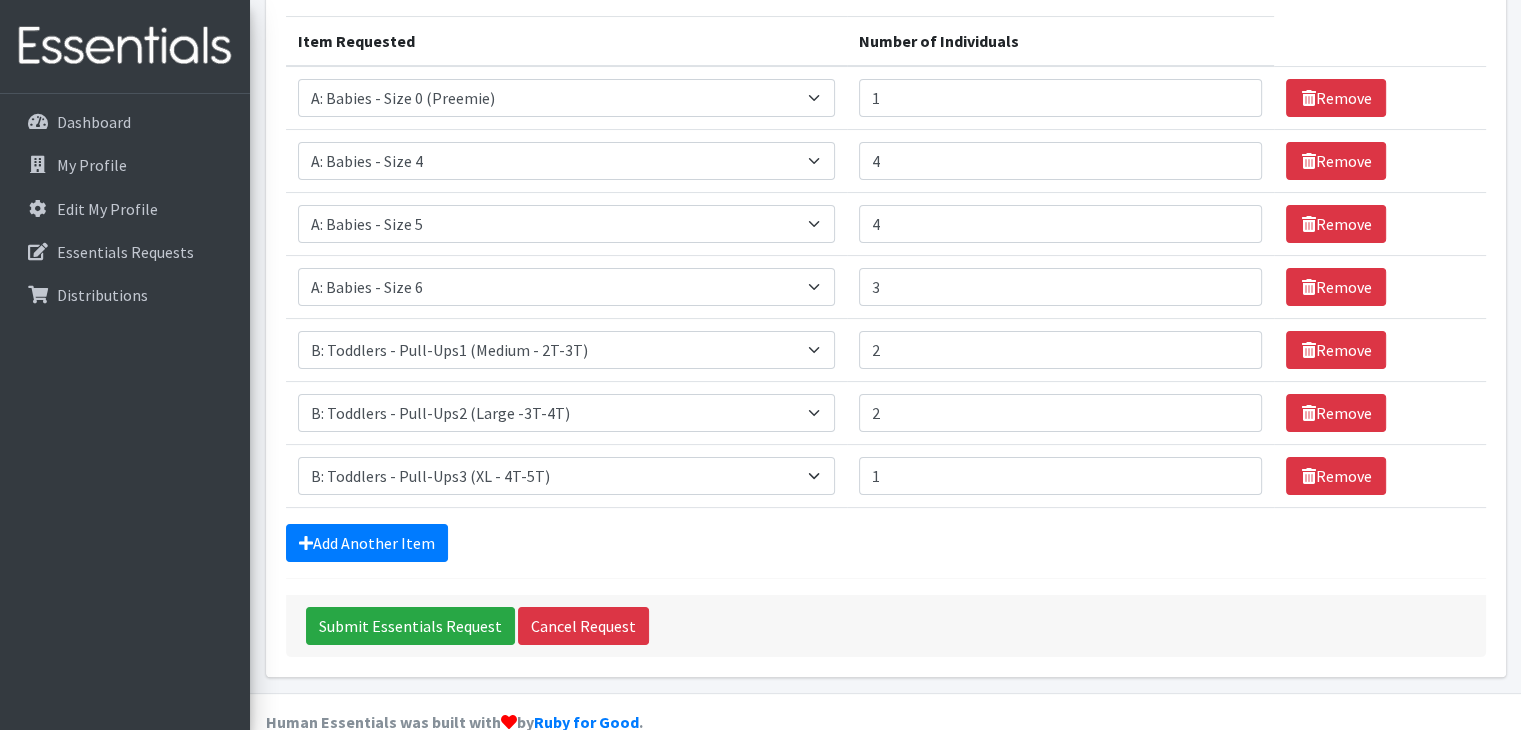 click on "Add Another Item" at bounding box center [886, 543] 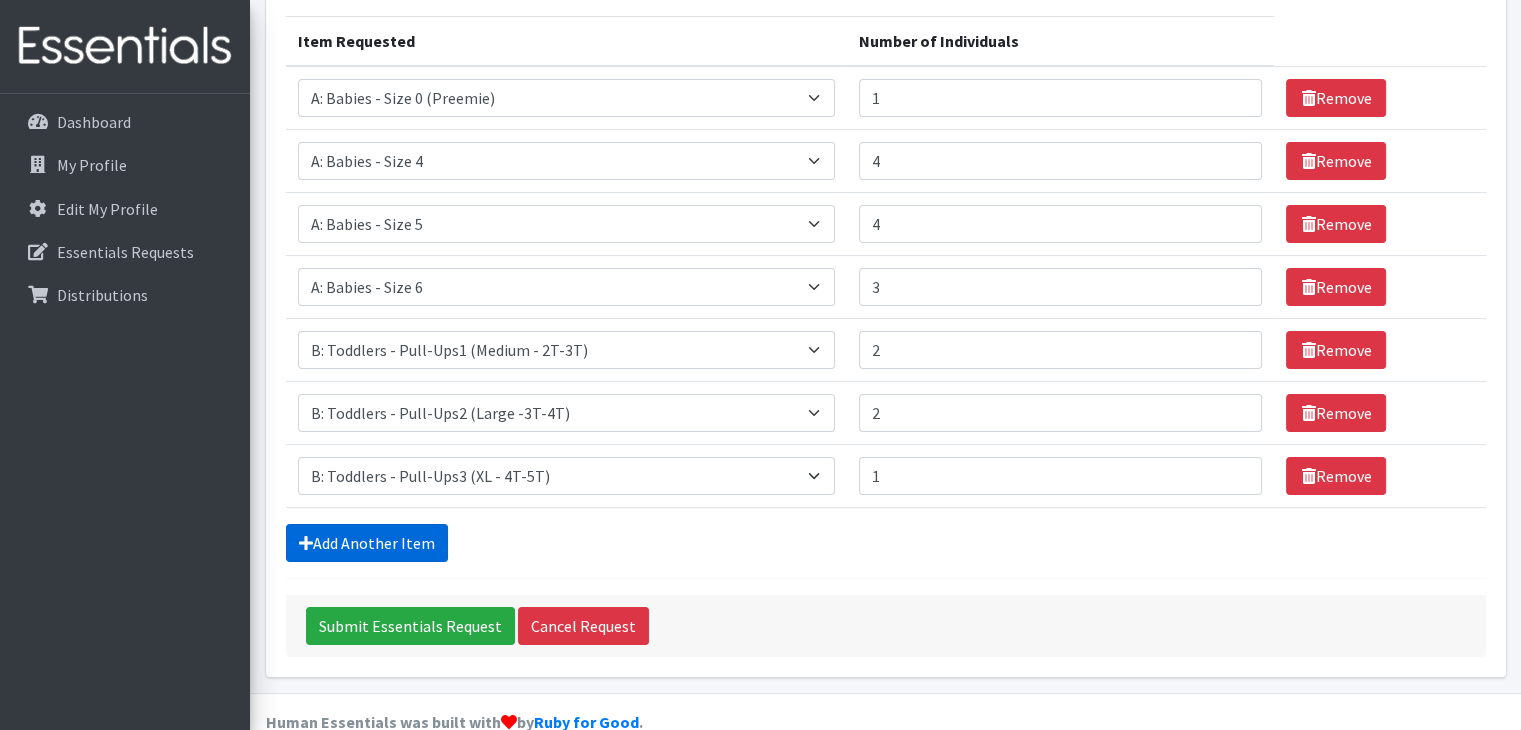 click on "Add Another Item" at bounding box center (367, 543) 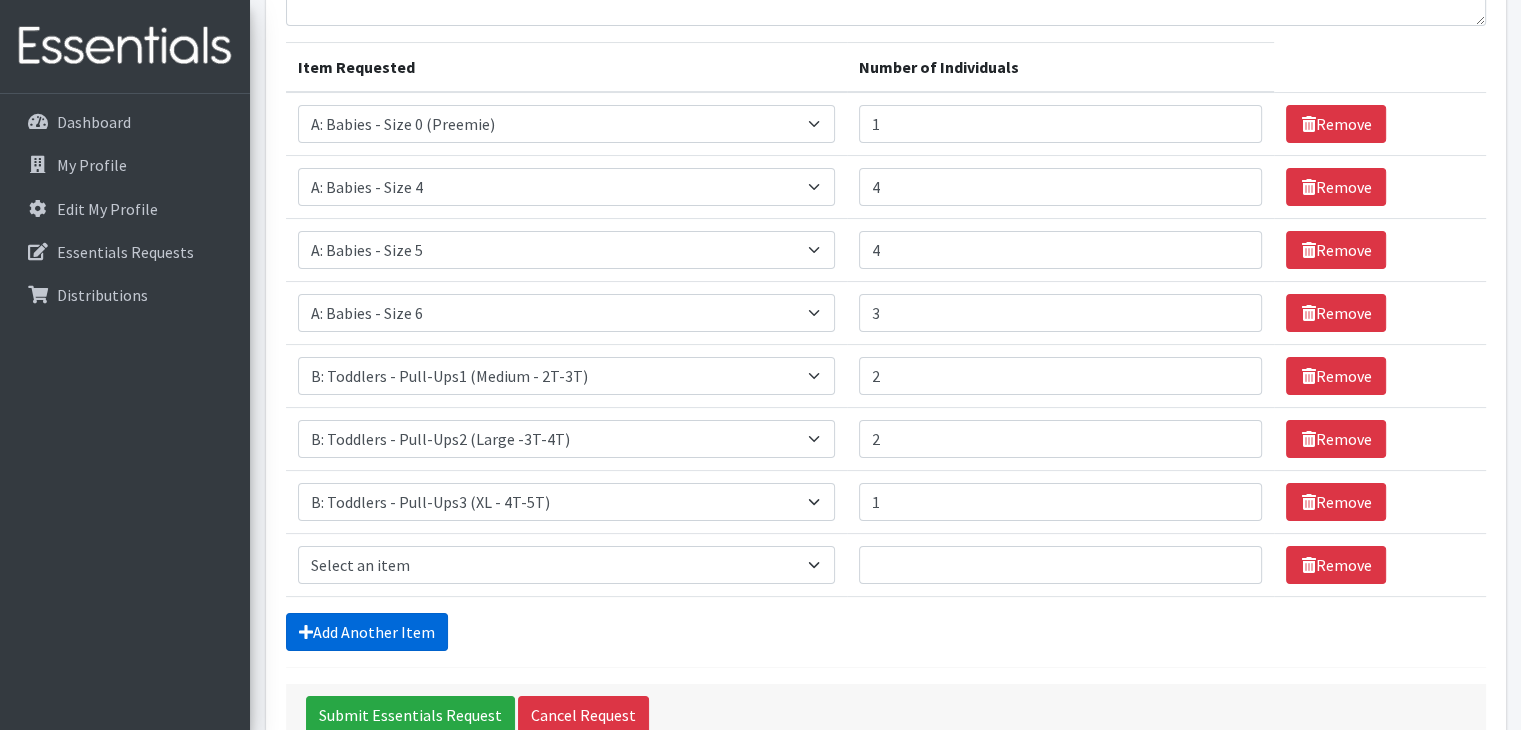 scroll, scrollTop: 341, scrollLeft: 0, axis: vertical 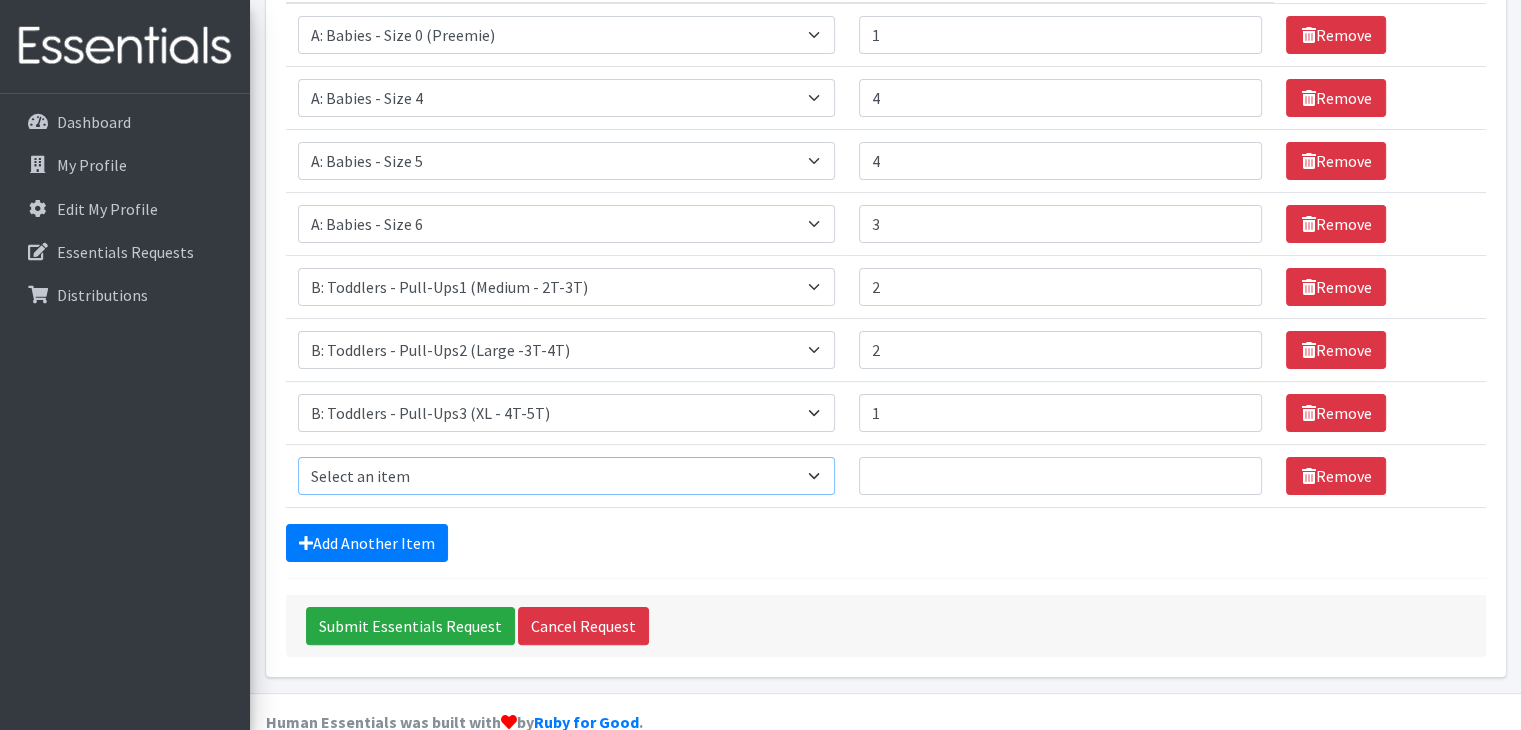 click on "Select an item
A: Babies - Size 0 (Preemie)
A: Babies - Size 01 (newborn)
A: Babies - Size 1
A: Babies - Size 2
A: Babies - Size 3
A: Babies - Size 4
A: Babies - Size 5
A: Babies - Size 6
A: Babies - Size 7
B: Toddlers - Pull-Ups1 (Medium - 2T-3T)
B: Toddlers - Pull-Ups2 (Large -3T-4T)
B: Toddlers - Pull-Ups3 (XL - 4T-5T)
C: Youth - Overnights1 - S/M (38-65 lbs)
C: Youth - Overnights2 - L/XL ( 65-140 lbs)
E: Swimmers1 - S (16-26 lbs)
E: Swimmers2 - M (24-34 lbs)
E: Swimmers3 - L (32+ lbs)" at bounding box center (567, 476) 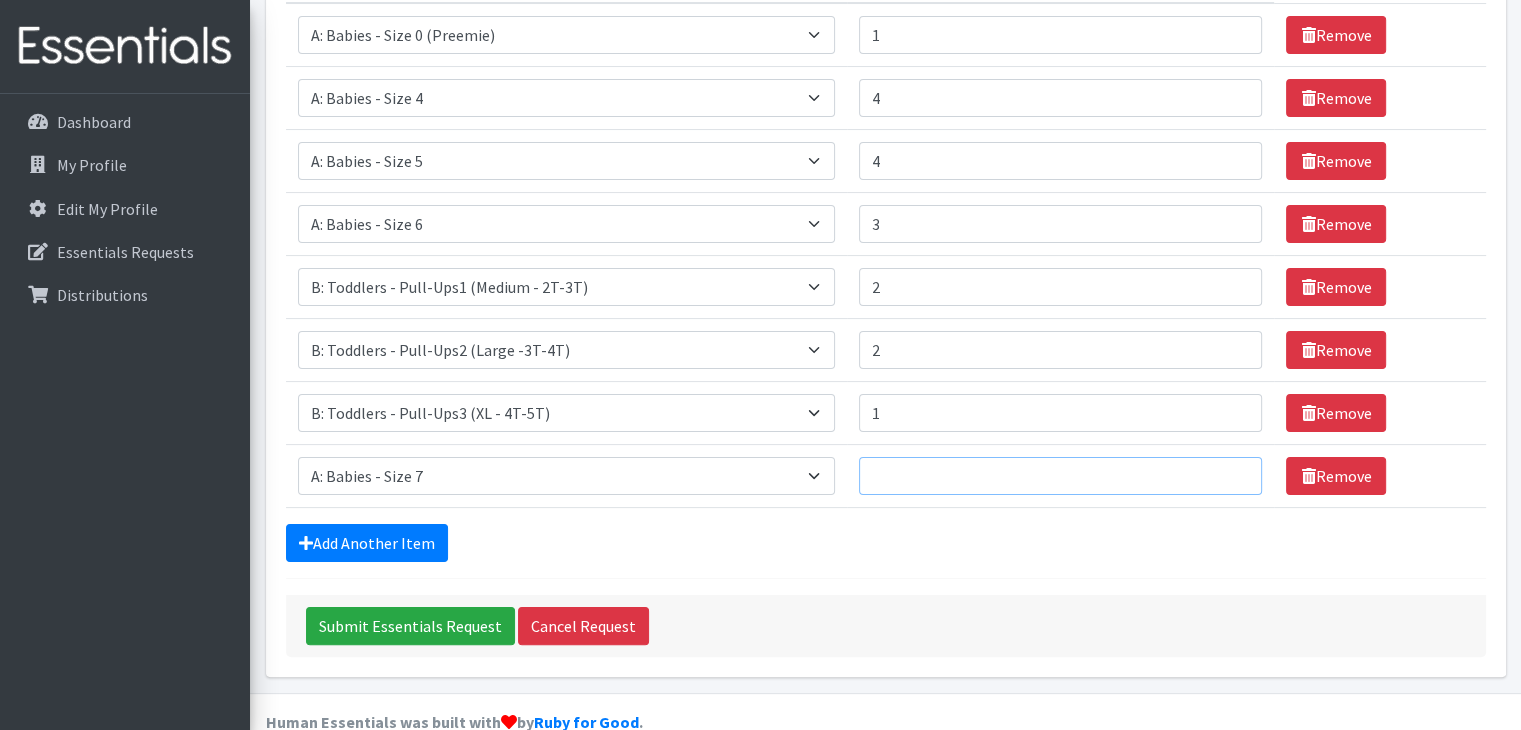 click on "Number of Individuals" at bounding box center (1060, 476) 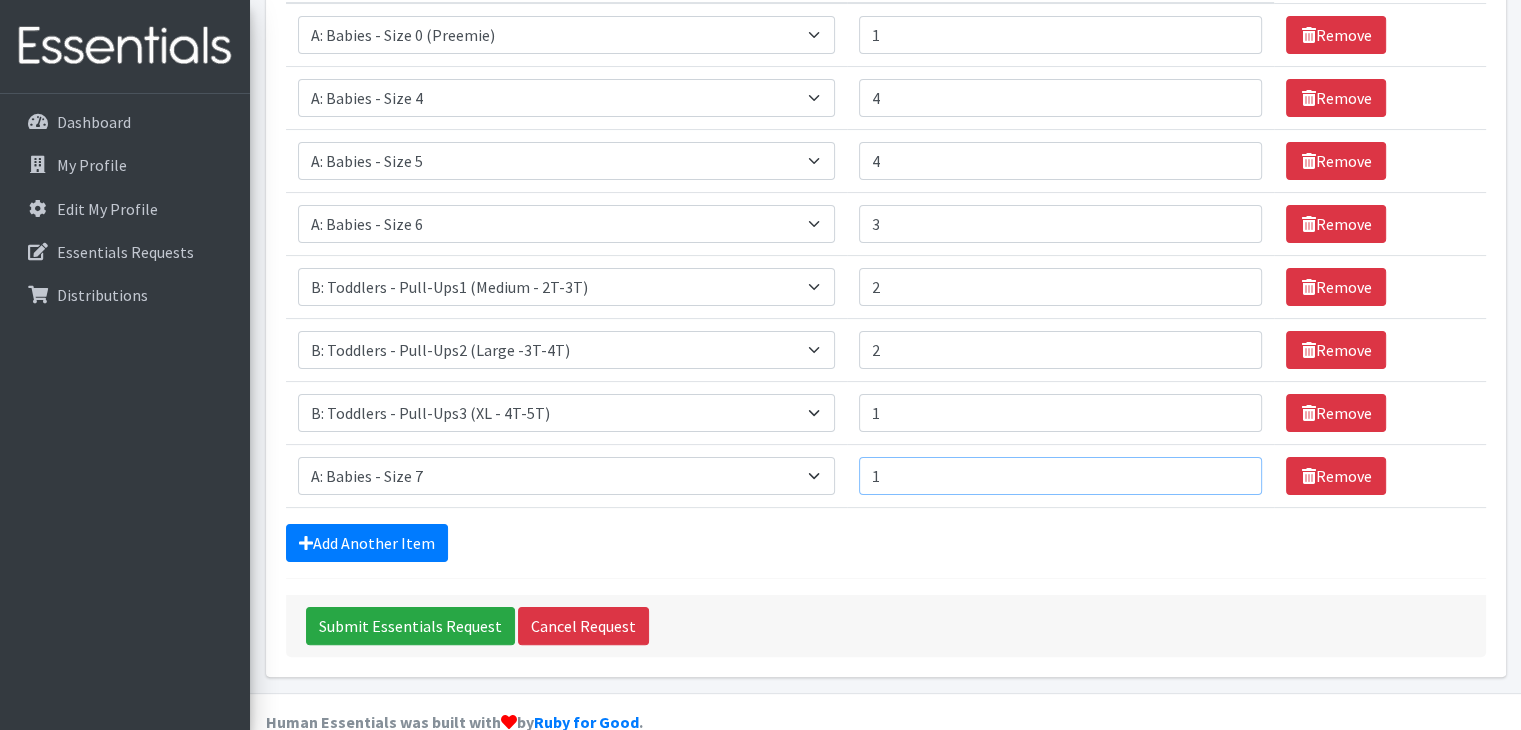 type on "1" 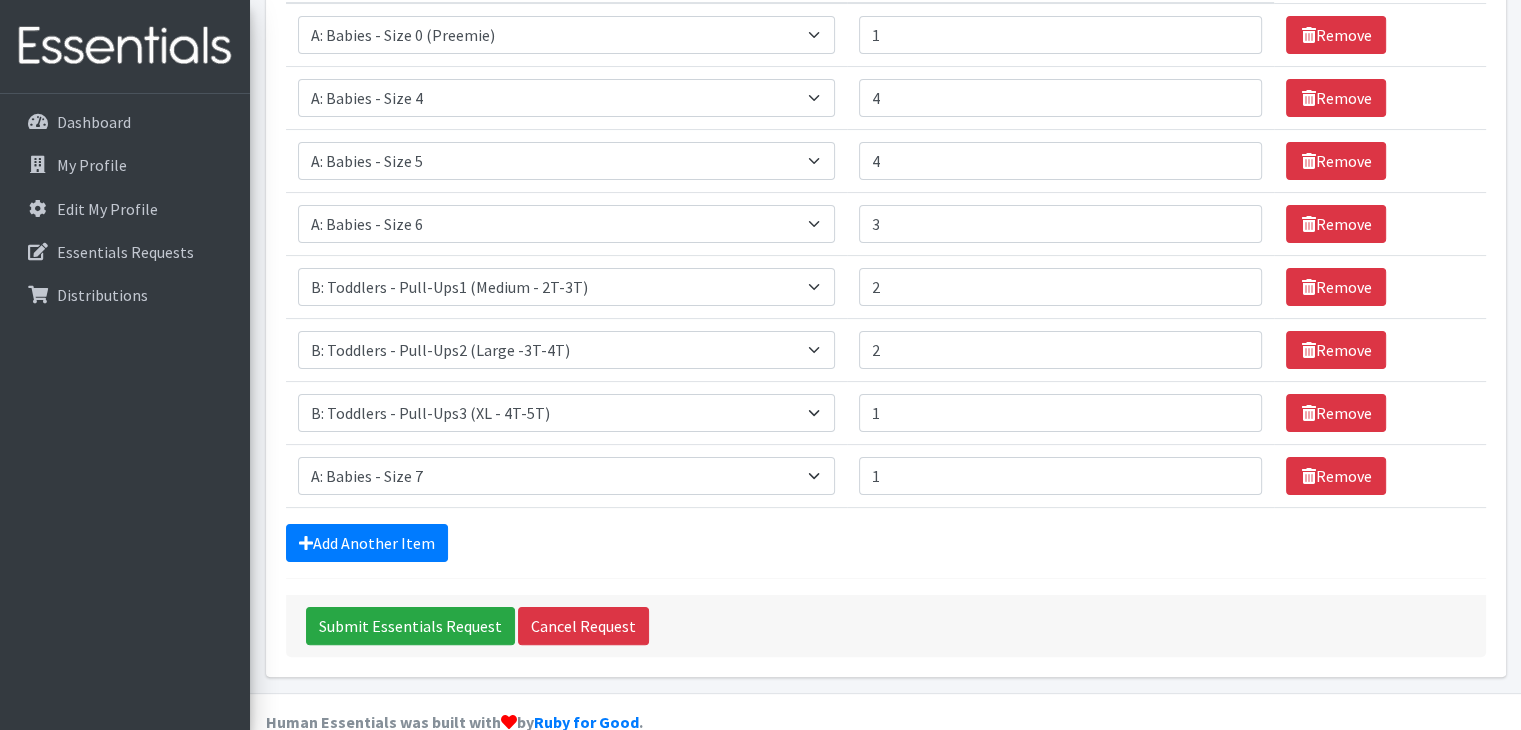 click on "Add Another Item" at bounding box center (886, 543) 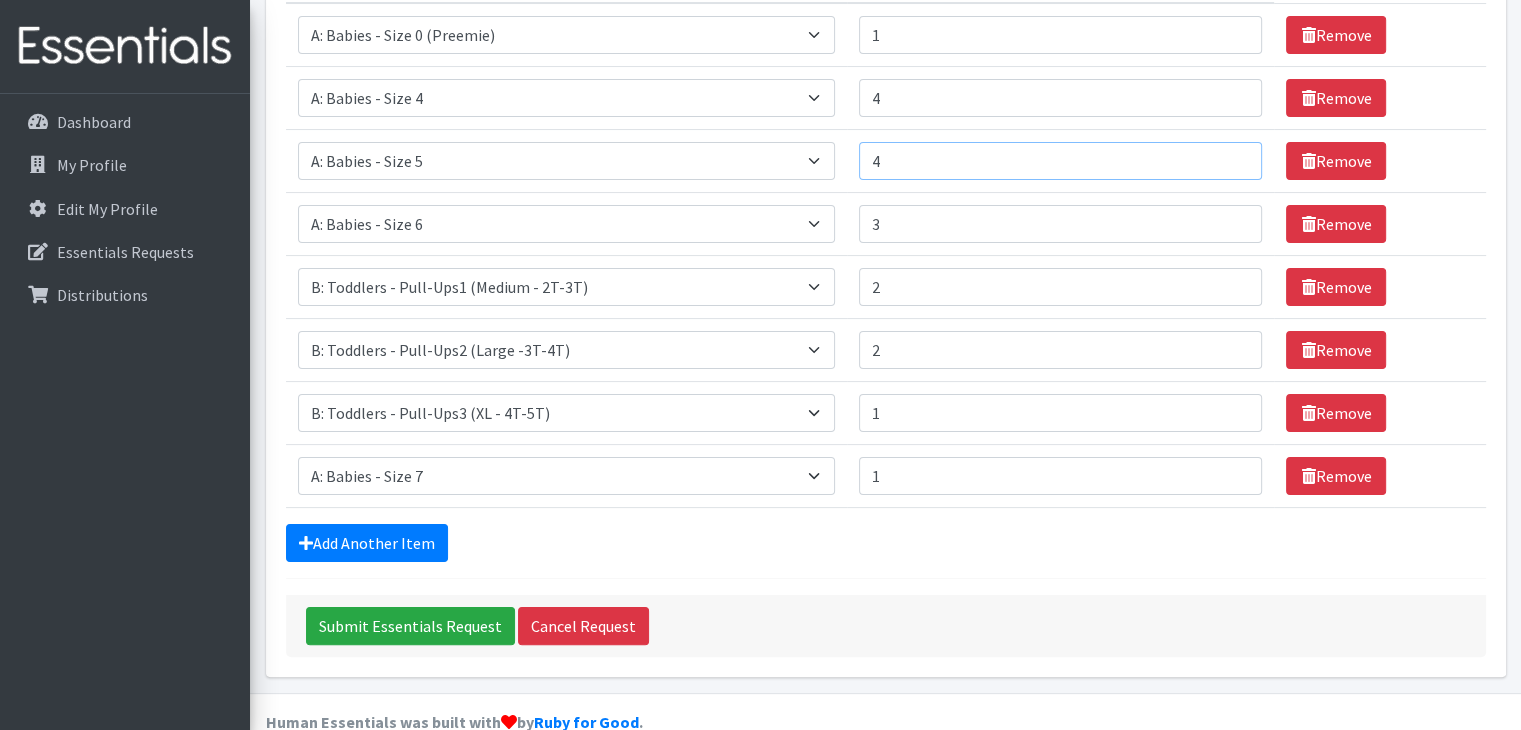 click on "4" at bounding box center [1060, 161] 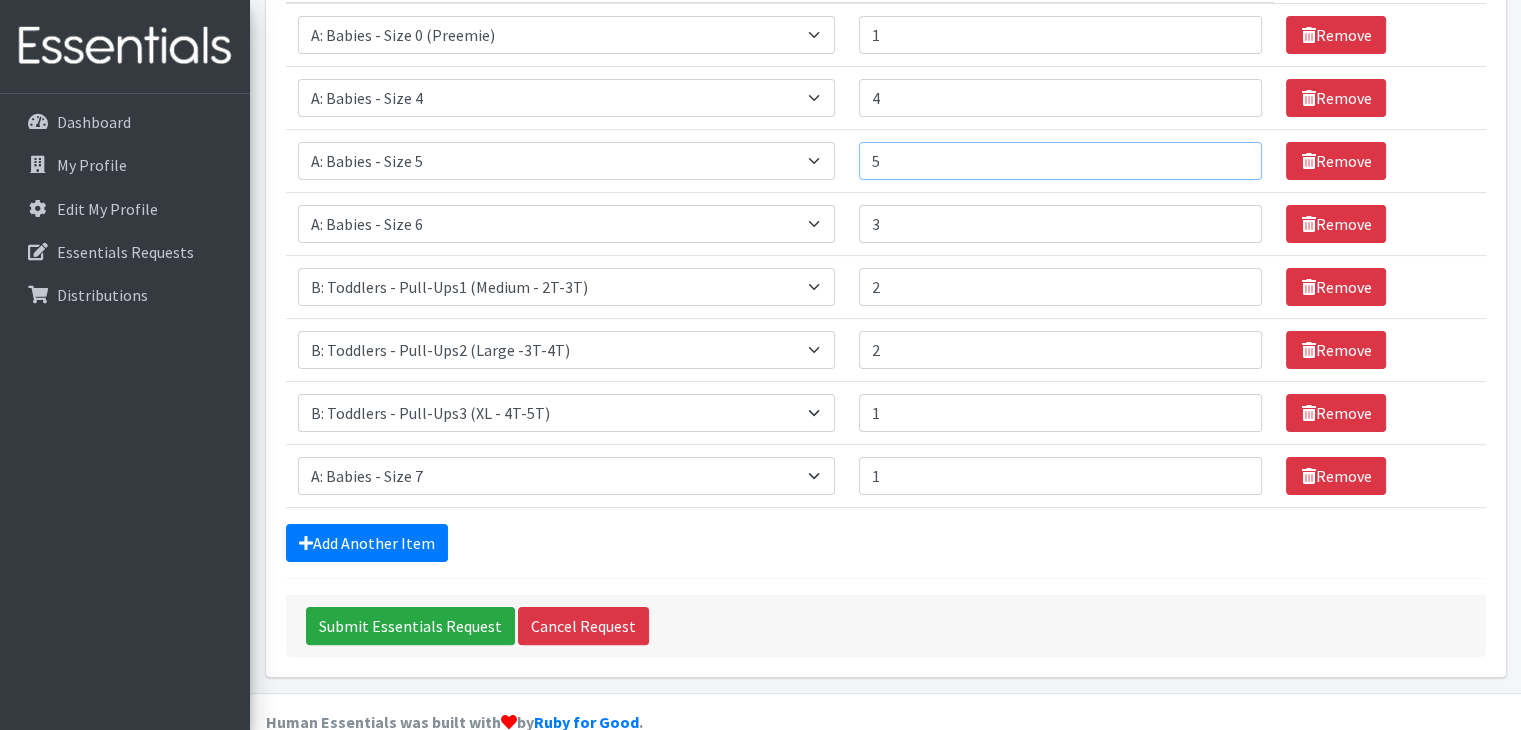 type on "5" 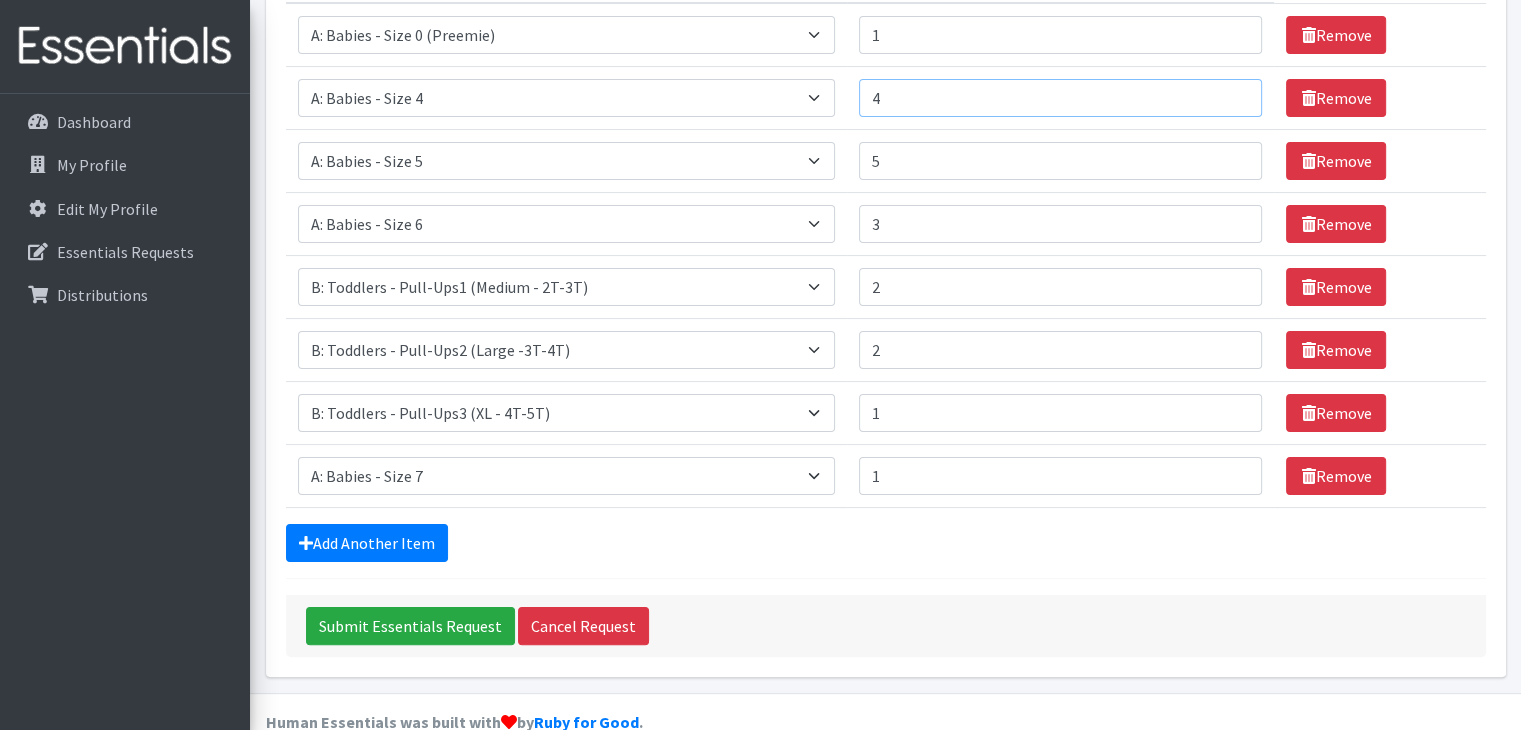 click on "4" at bounding box center [1060, 98] 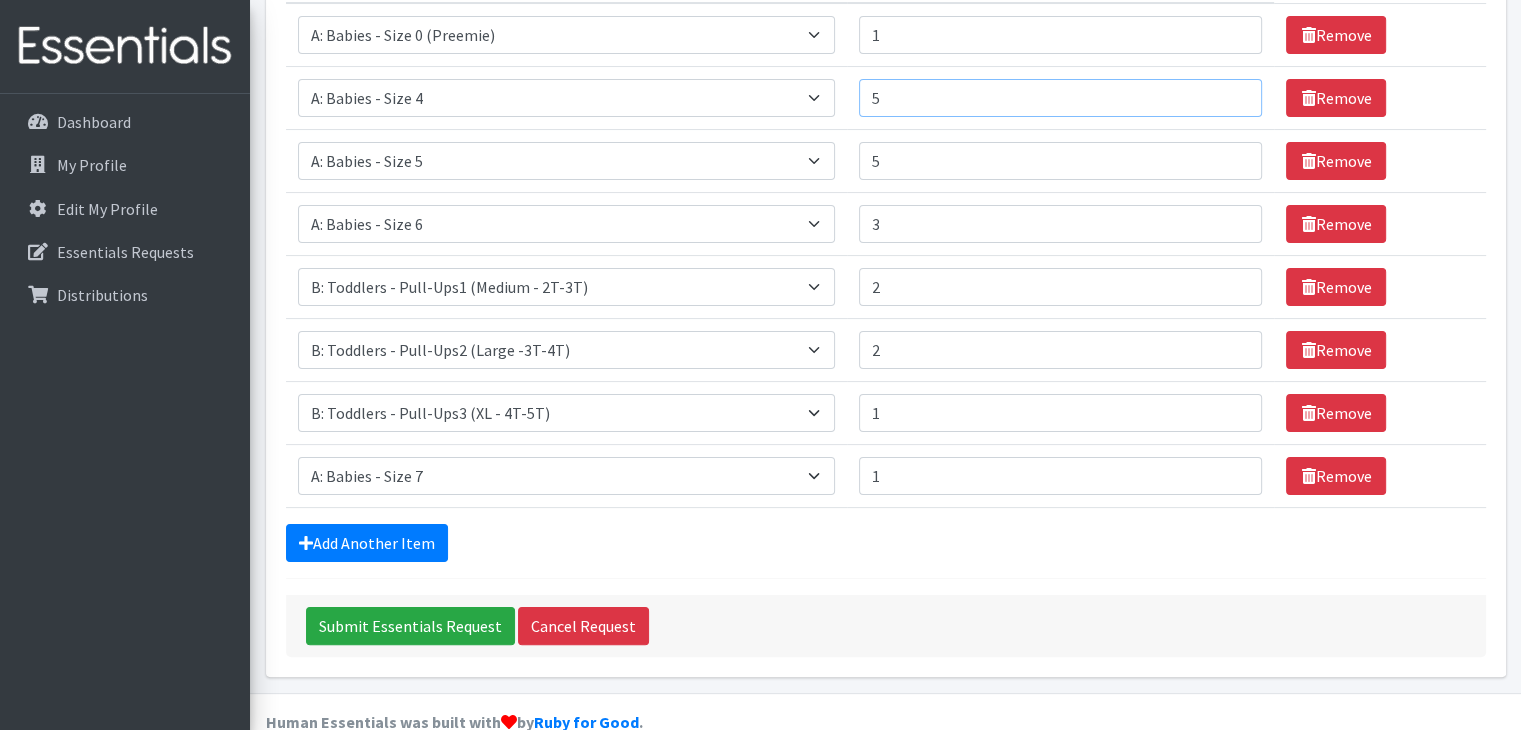 type on "5" 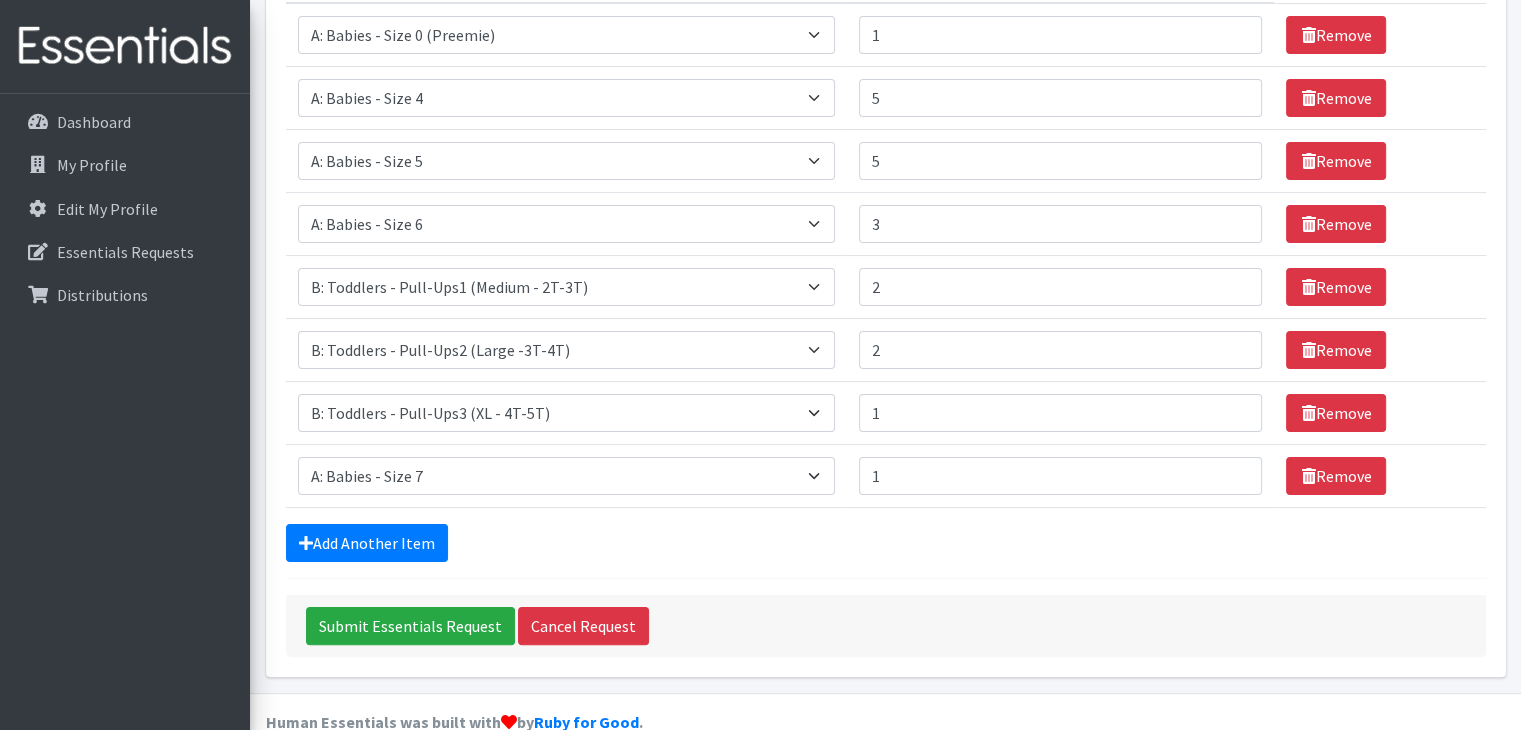 click on "Comments:
Item Requested
Number of Individuals
Item Requested
Select an item
A: Babies - Size 0 (Preemie)
A: Babies - Size 01 (newborn)
A: Babies - Size 1
A: Babies - Size 2
A: Babies - Size 3
A: Babies - Size 4
A: Babies - Size 5
A: Babies - Size 6
A: Babies - Size 7
B: Toddlers - Pull-Ups1 (Medium - 2T-3T)
B: Toddlers - Pull-Ups2 (Large -3T-4T)
B: Toddlers - Pull-Ups3 (XL - 4T-5T)
C: Youth - Overnights1 - S/M (38-65 lbs)
C: Youth - Overnights2 - L/XL ( 65-140 lbs)
E: Swimmers1 - S (16-26 lbs)
E: Swimmers2 - M (24-34 lbs)
E: Swimmers3 - L (32+ lbs)
Number of Individuals
1
Remove
Item Requested
Select an item
A: Babies - Size 0 (Preemie)
A: Babies - Size 01 (newborn)" at bounding box center (886, 250) 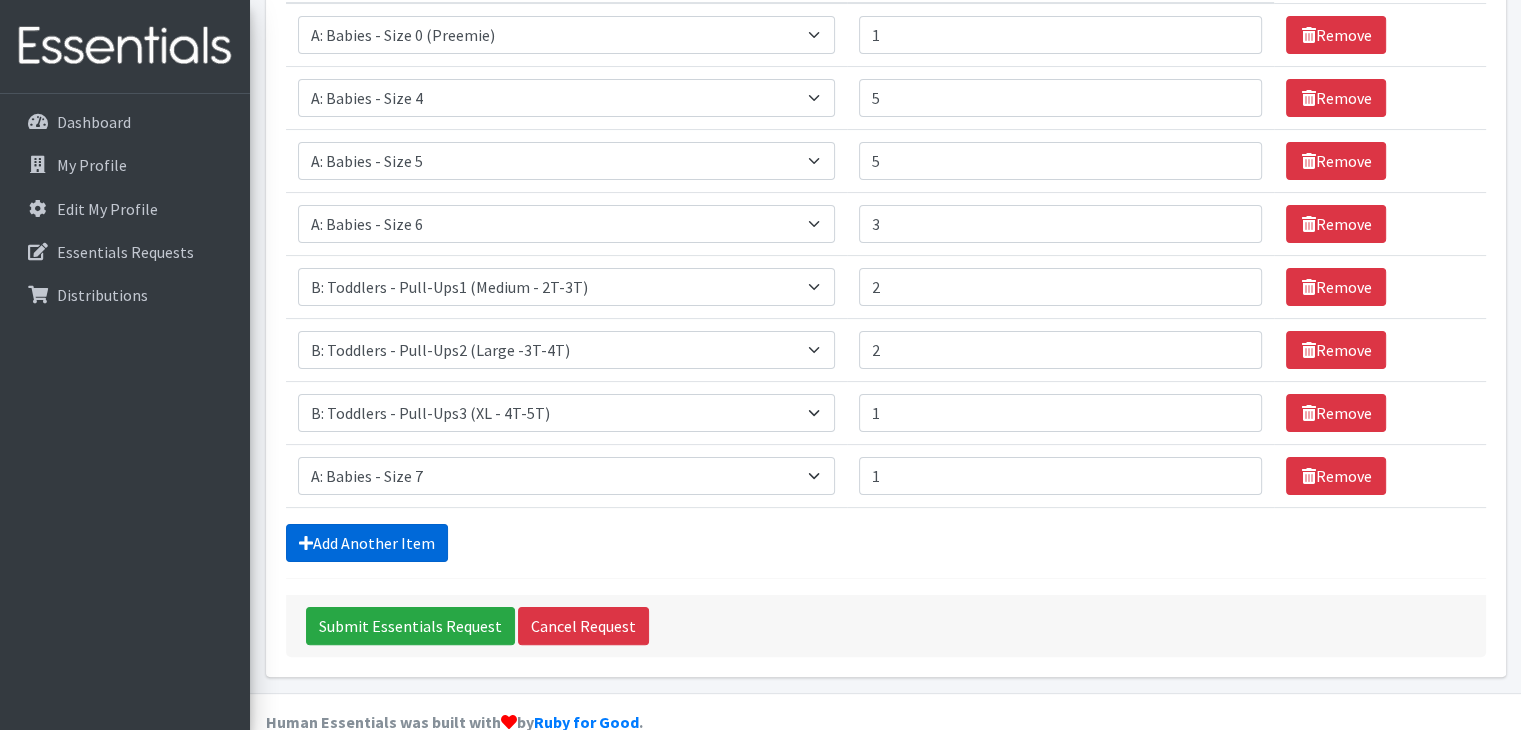 click on "Add Another Item" at bounding box center (367, 543) 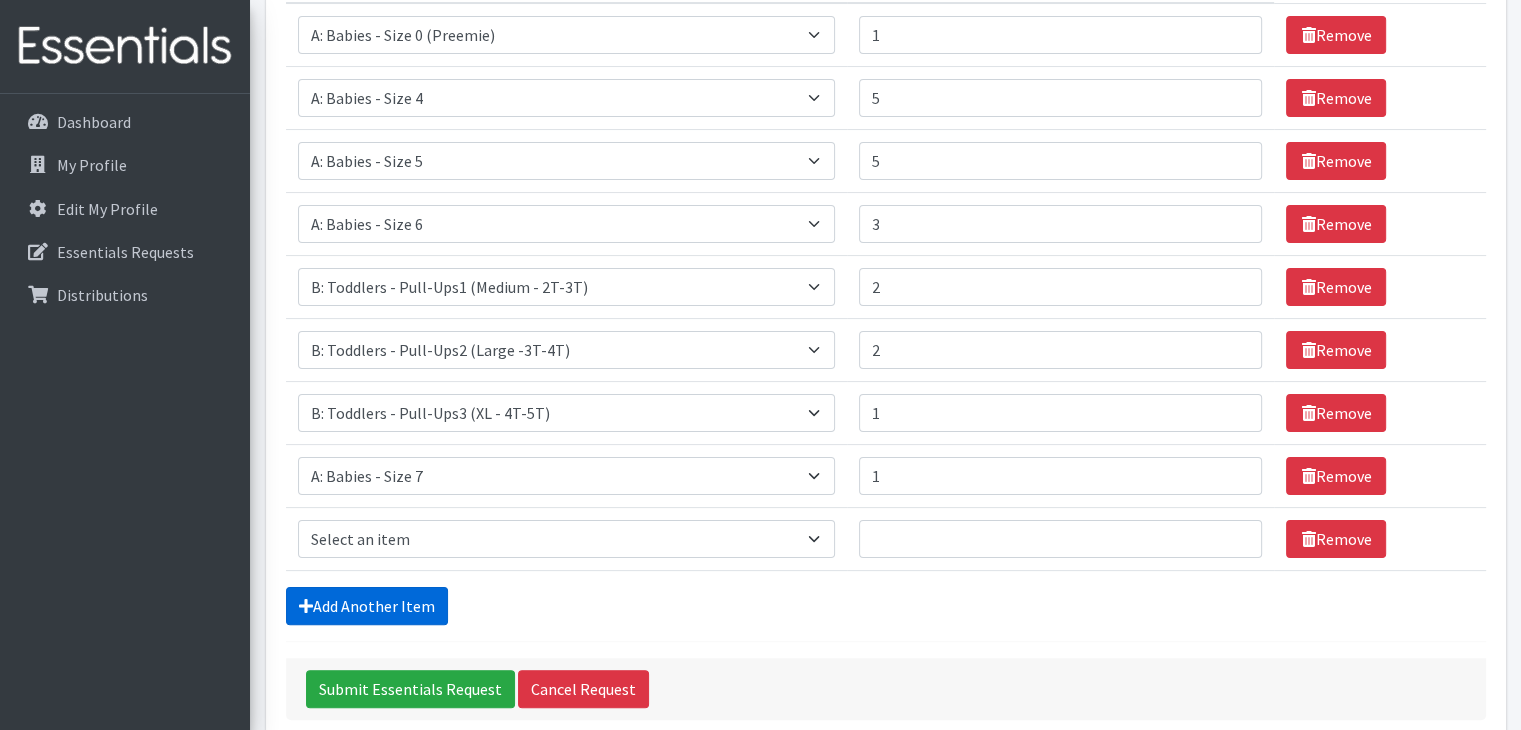 scroll, scrollTop: 404, scrollLeft: 0, axis: vertical 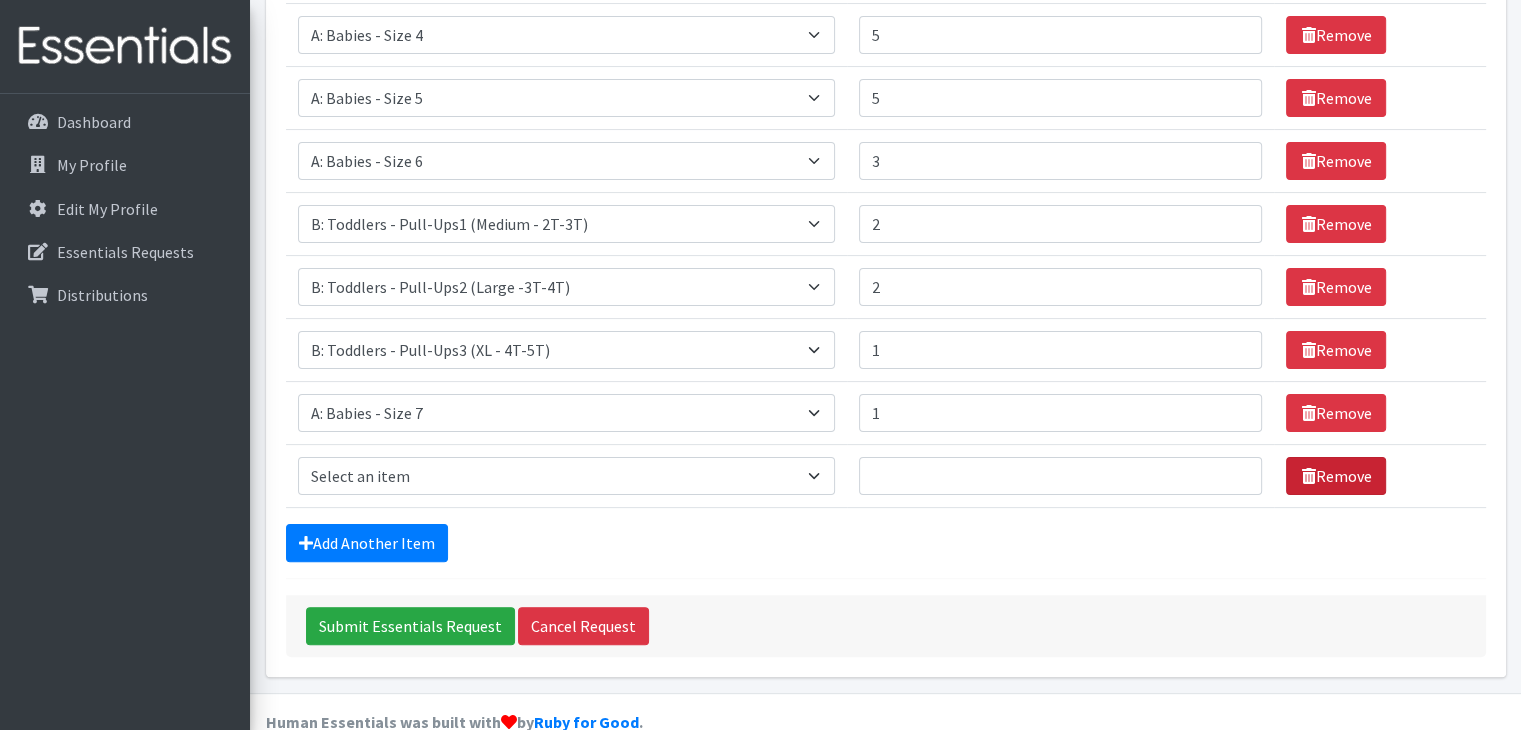 click at bounding box center [1308, 476] 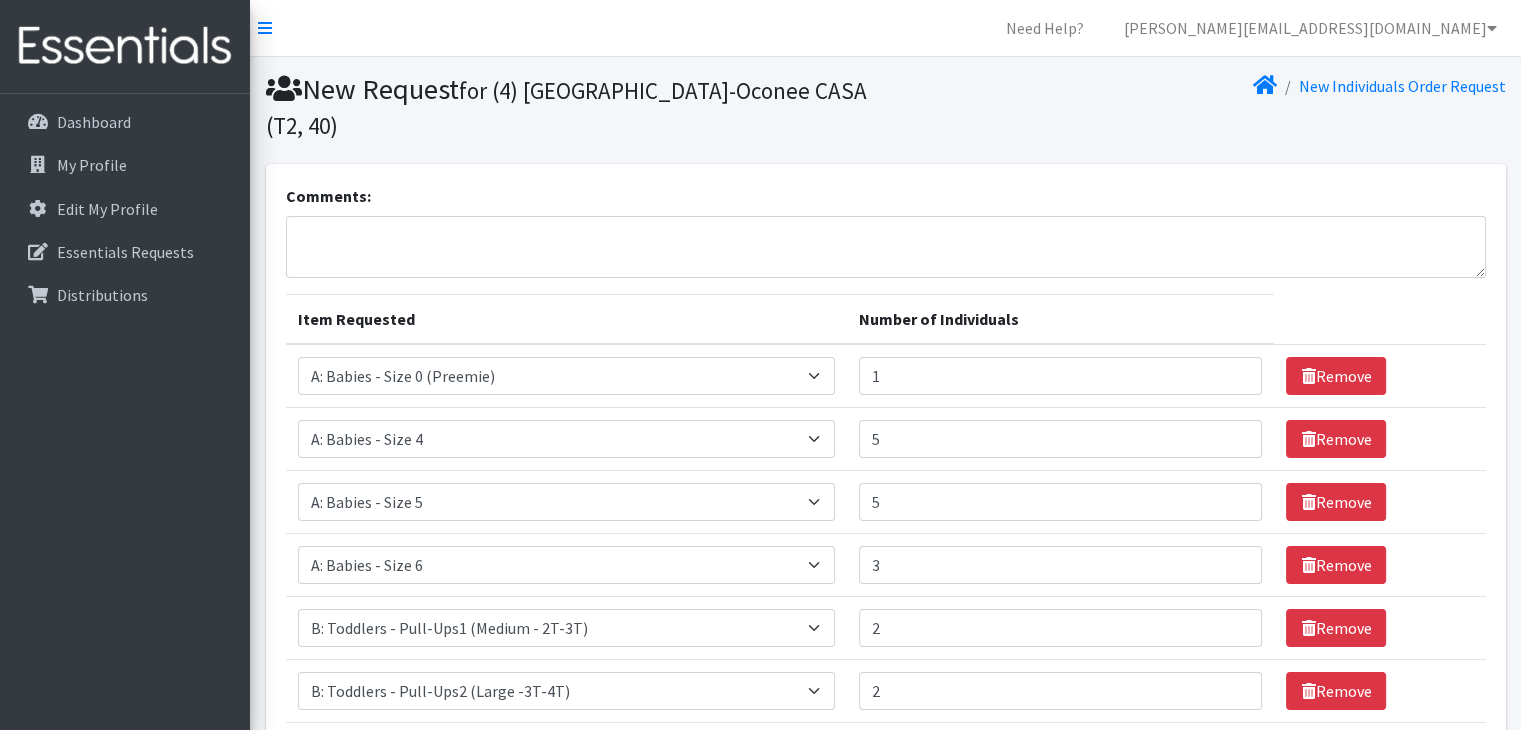 scroll, scrollTop: 316, scrollLeft: 0, axis: vertical 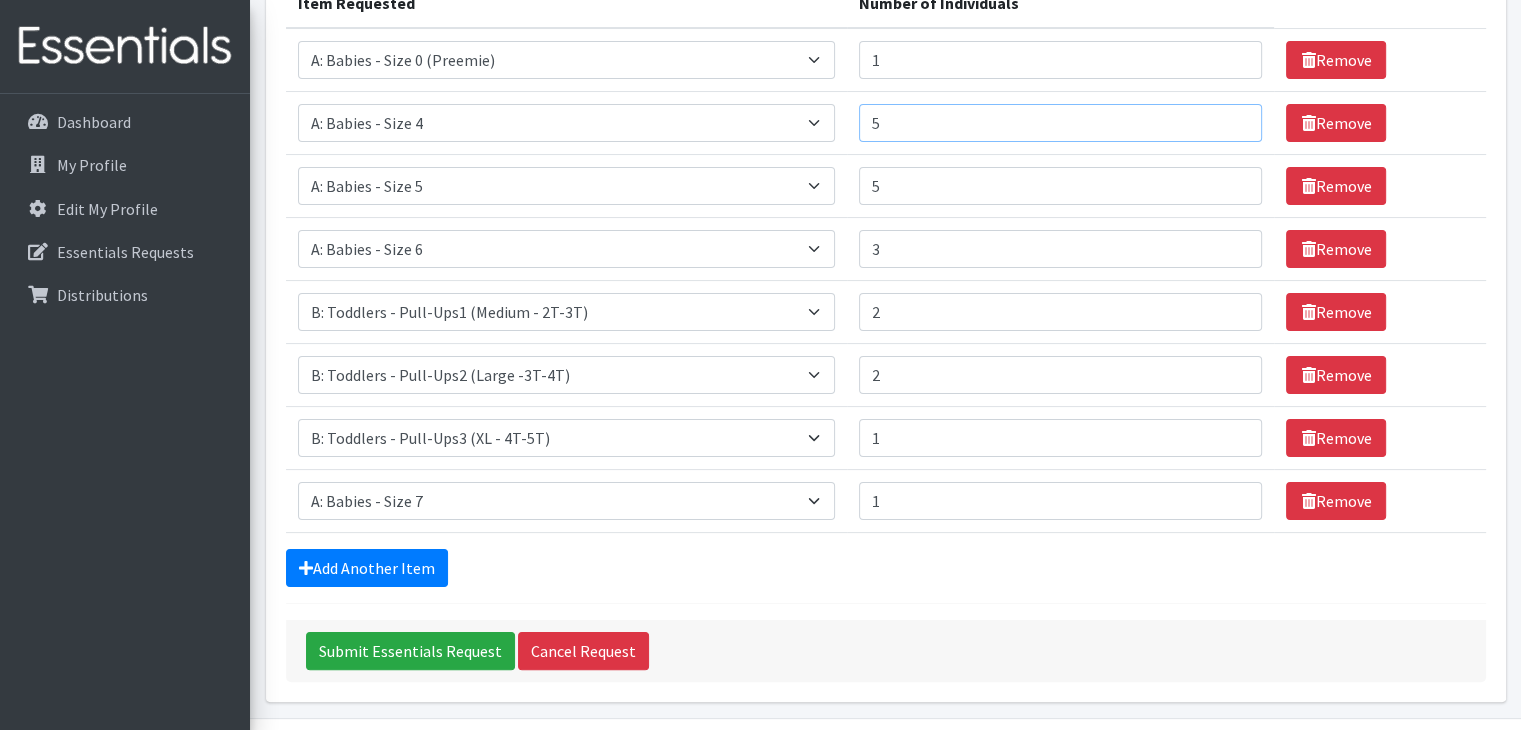 click on "5" at bounding box center (1060, 123) 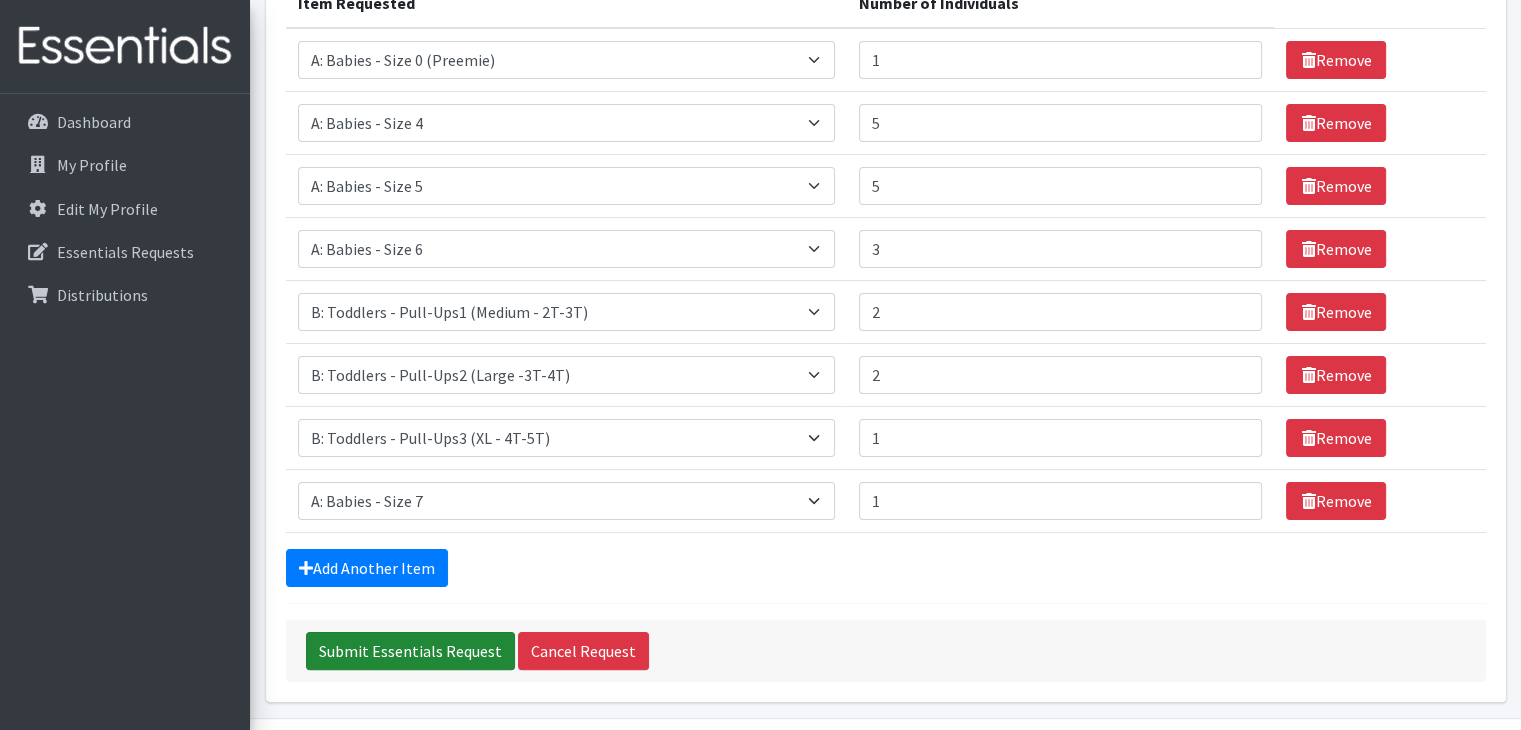 click on "Submit Essentials Request" at bounding box center [410, 651] 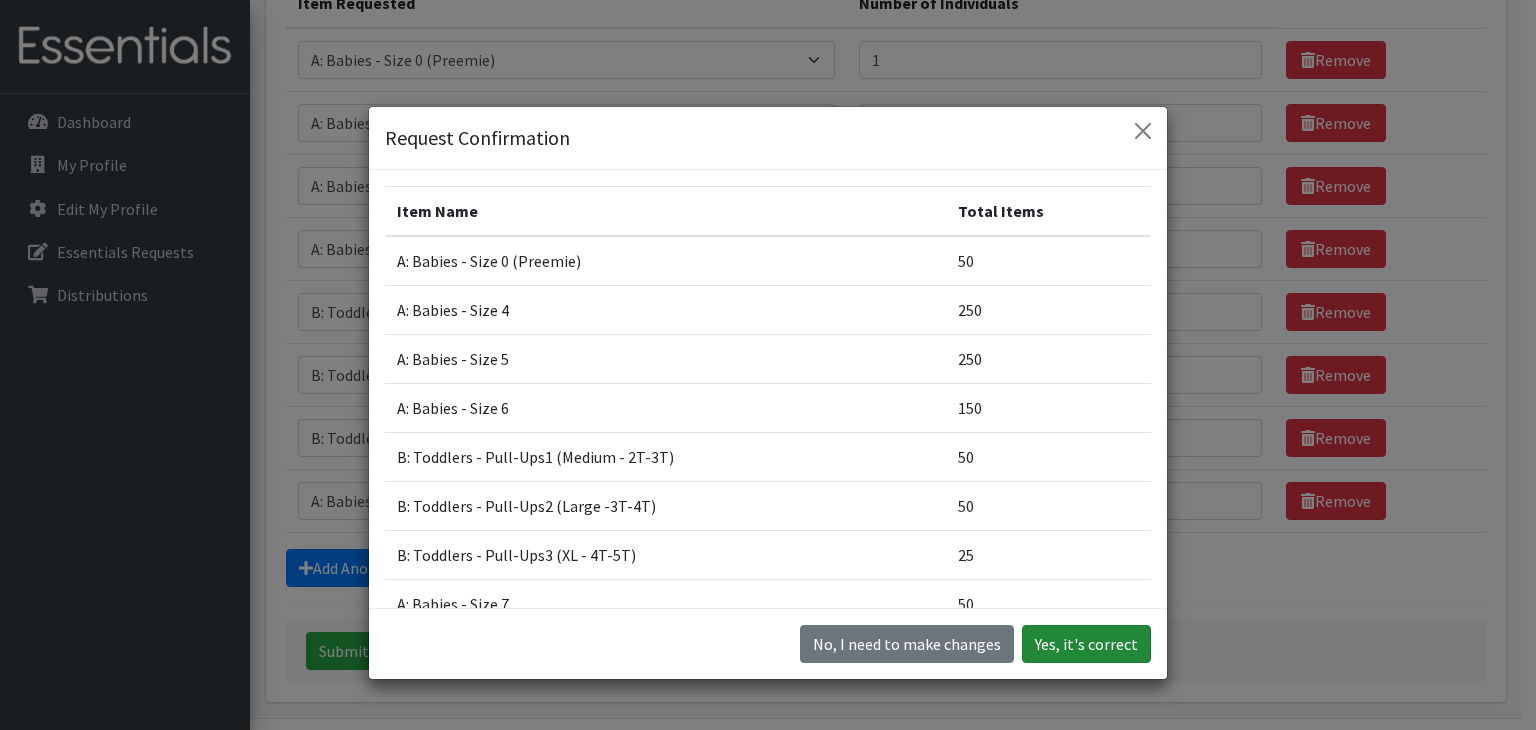 click on "Yes, it's correct" at bounding box center [1086, 644] 